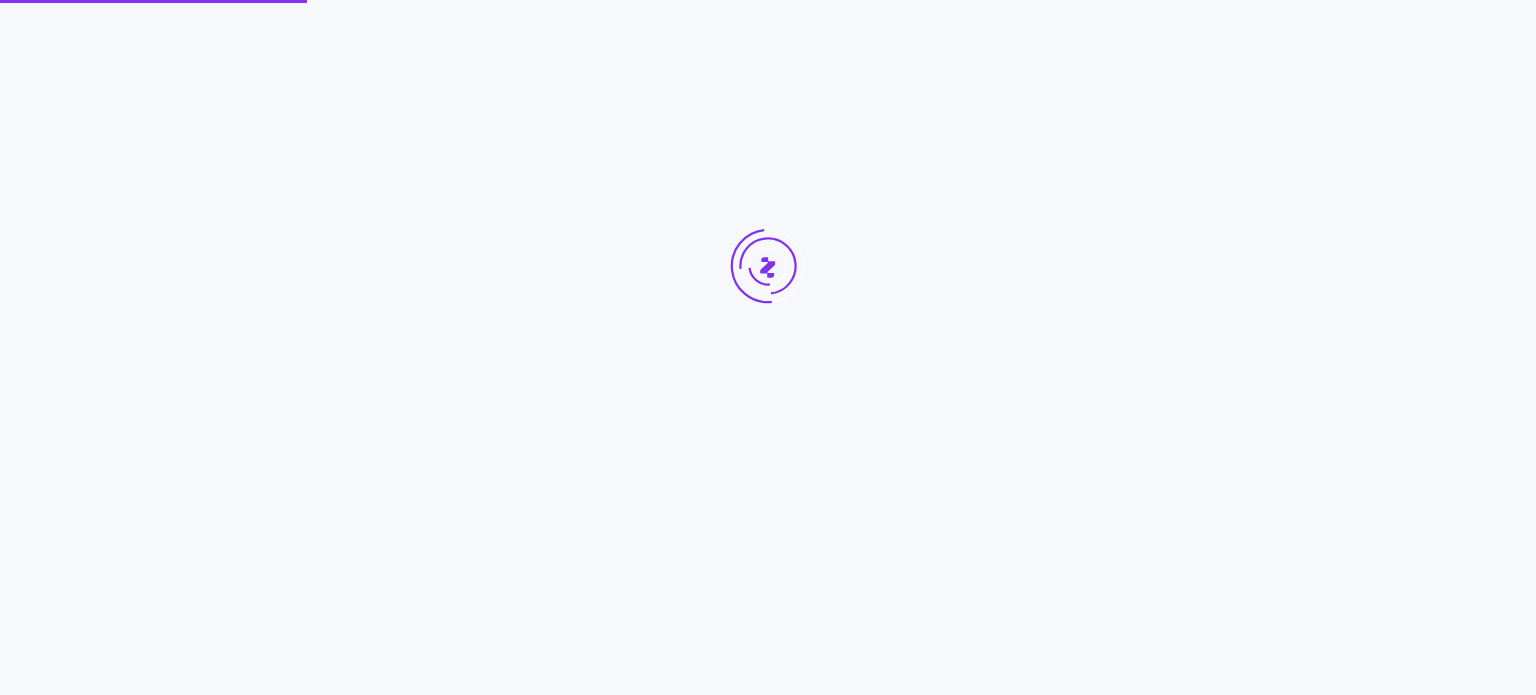 scroll, scrollTop: 0, scrollLeft: 0, axis: both 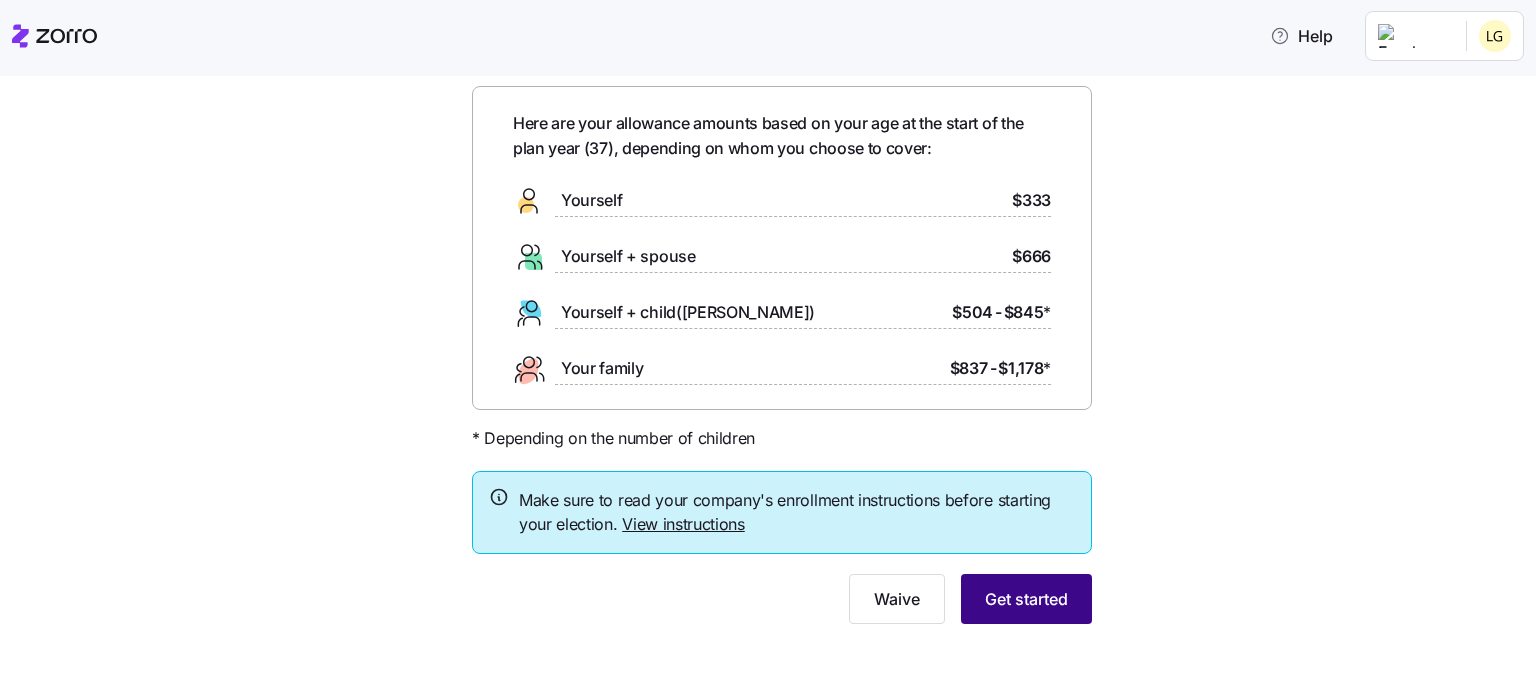 click on "Get started" at bounding box center (1026, 599) 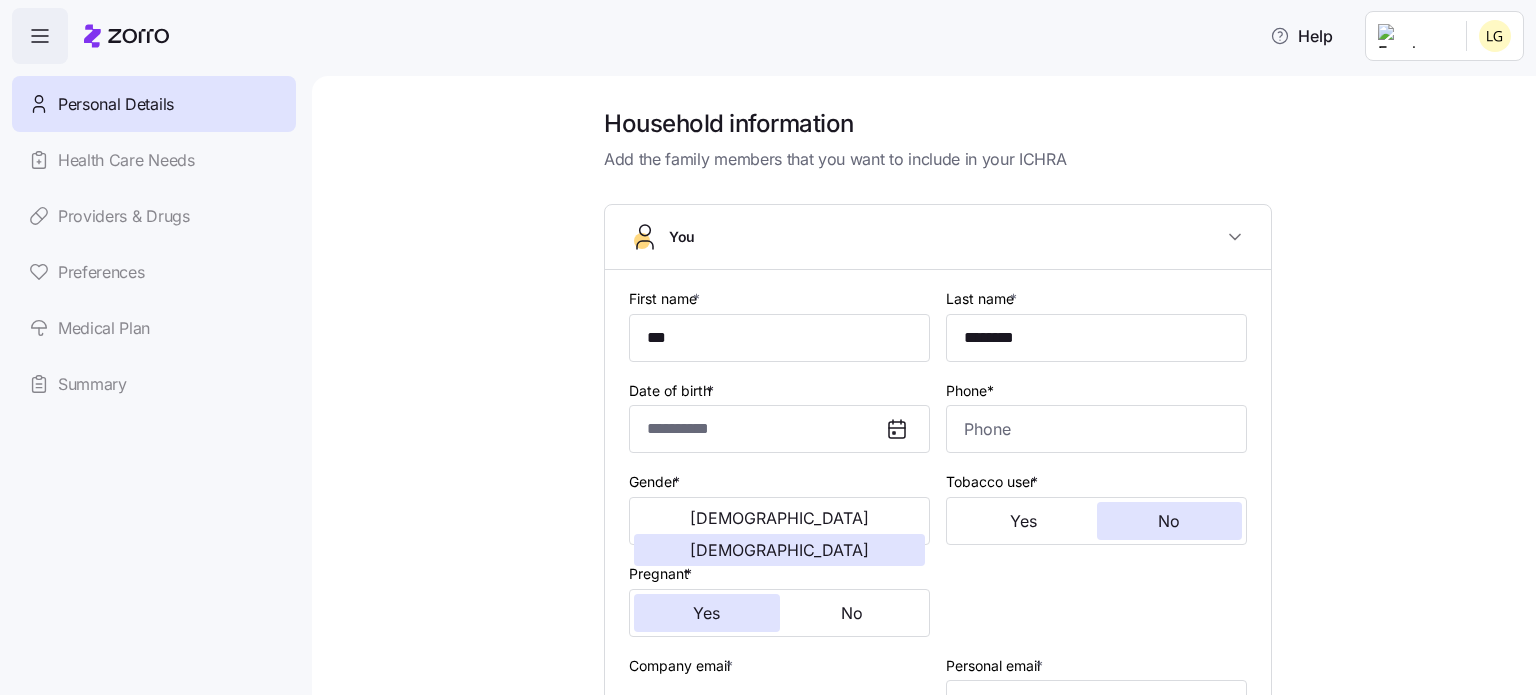 type on "***" 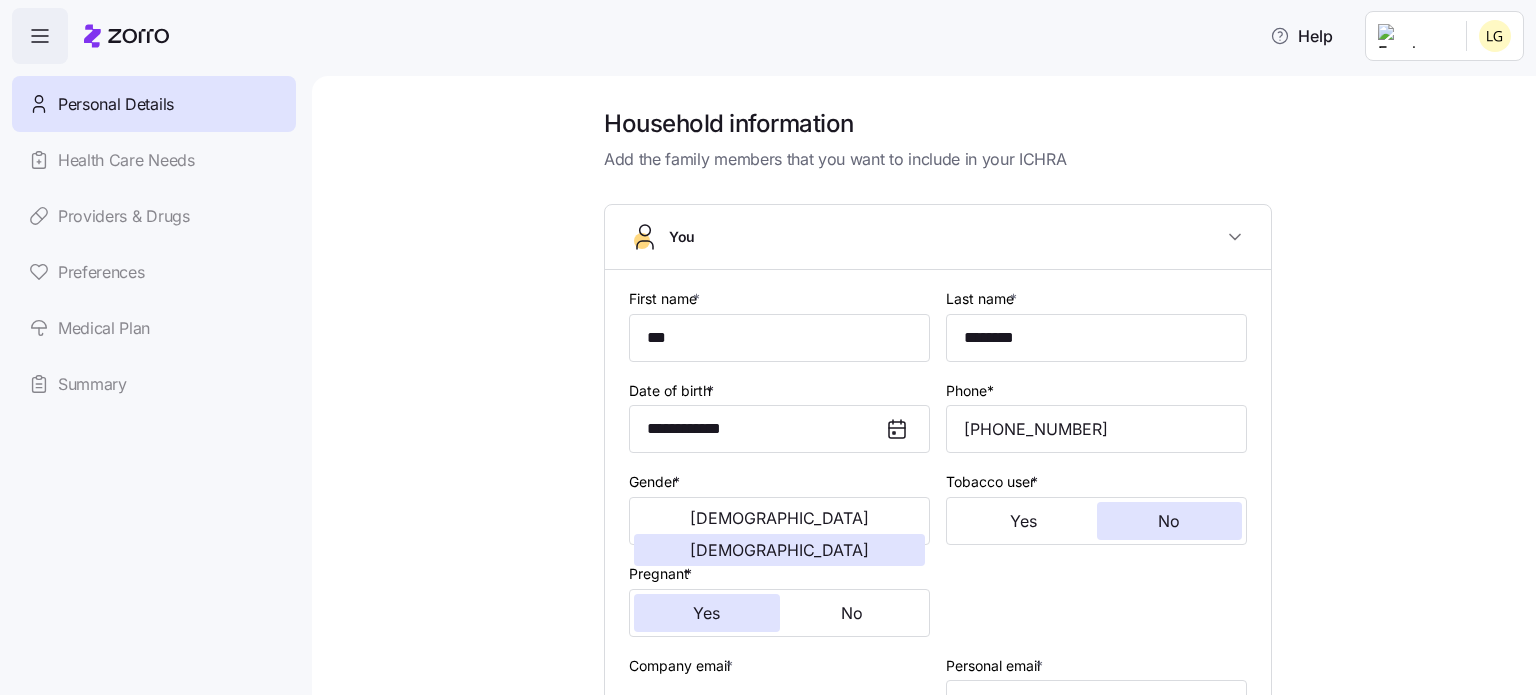 type on "Married" 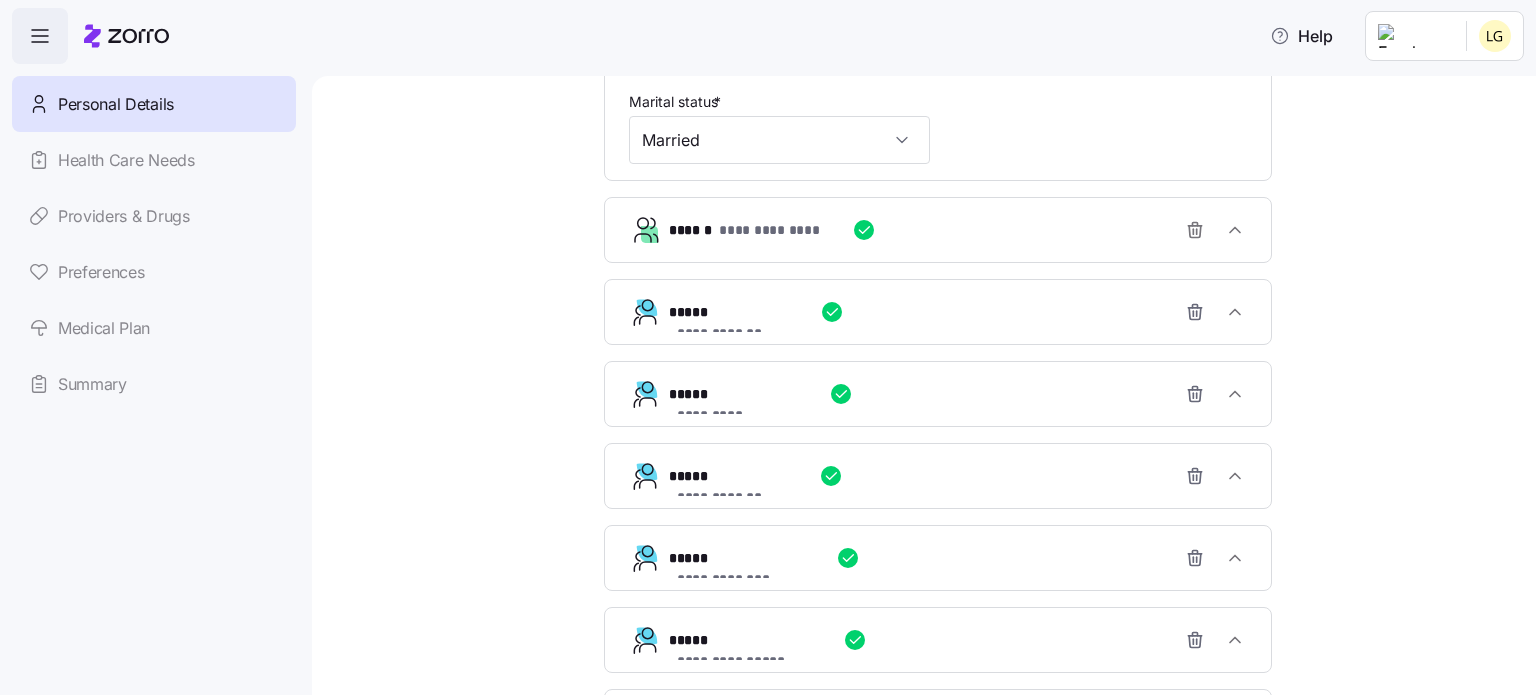 scroll, scrollTop: 1132, scrollLeft: 0, axis: vertical 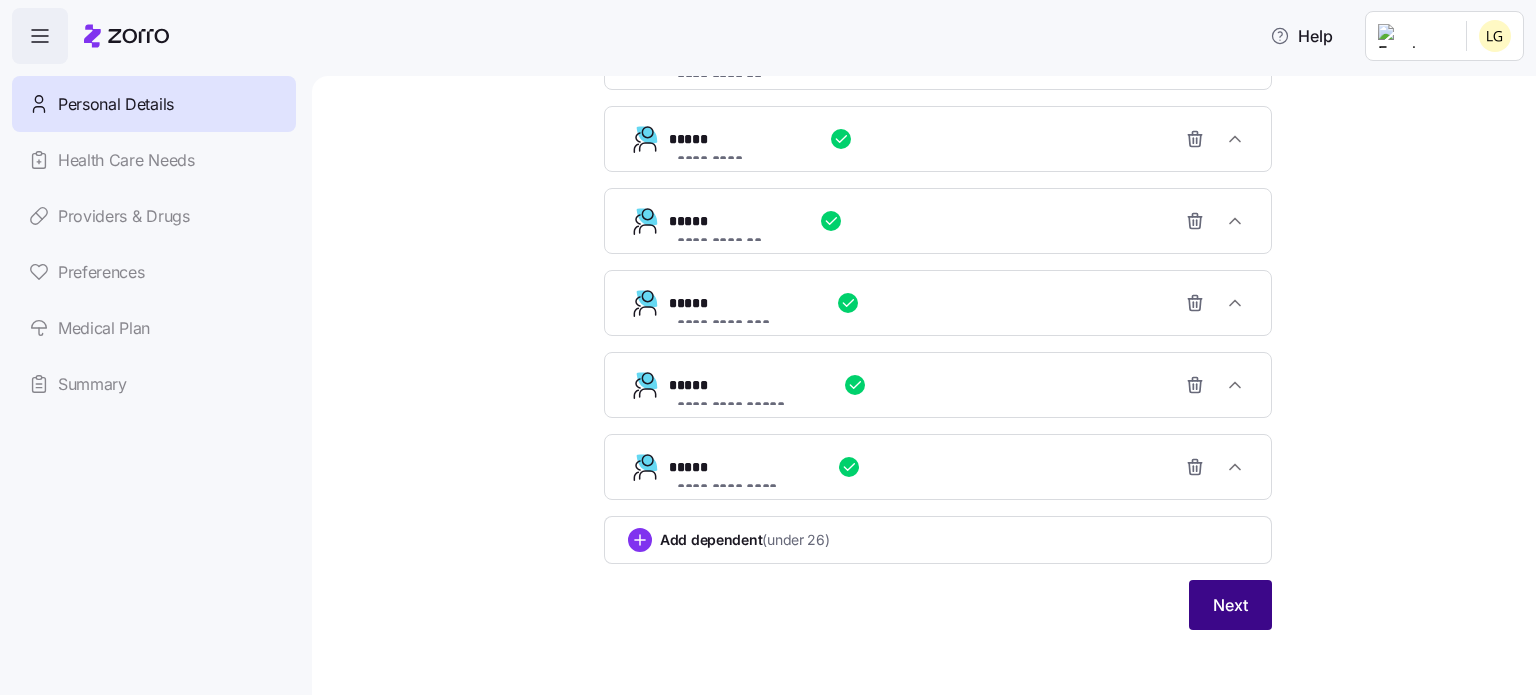 click on "Next" at bounding box center (1230, 605) 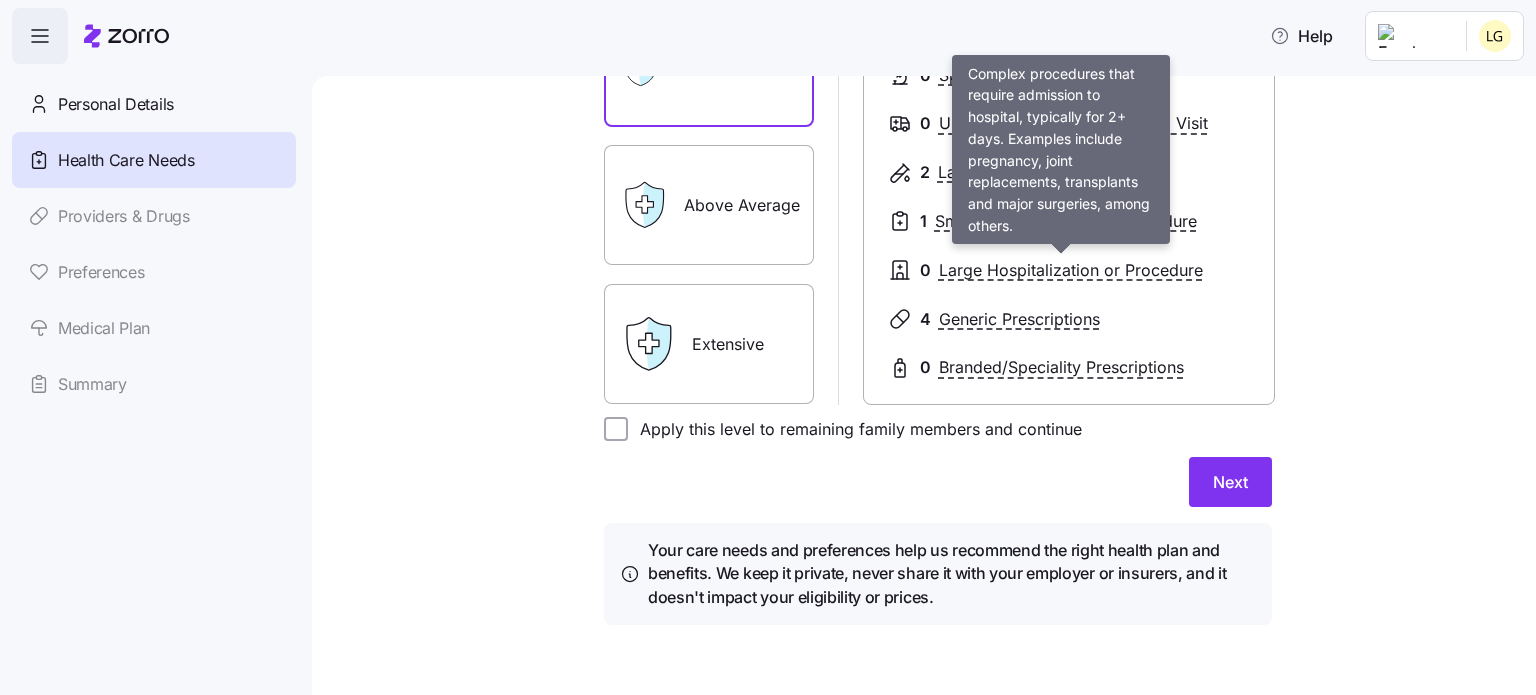 scroll, scrollTop: 381, scrollLeft: 0, axis: vertical 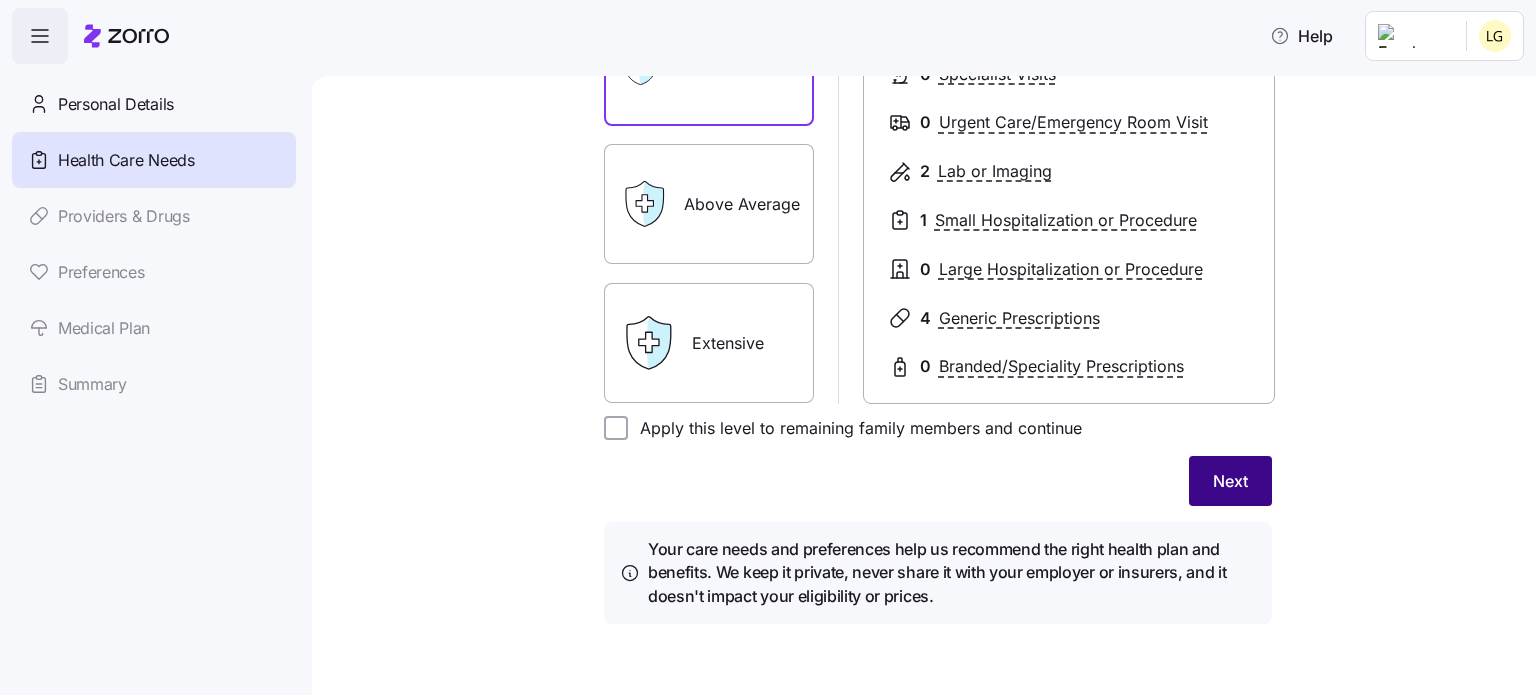 click on "Next" at bounding box center (1230, 481) 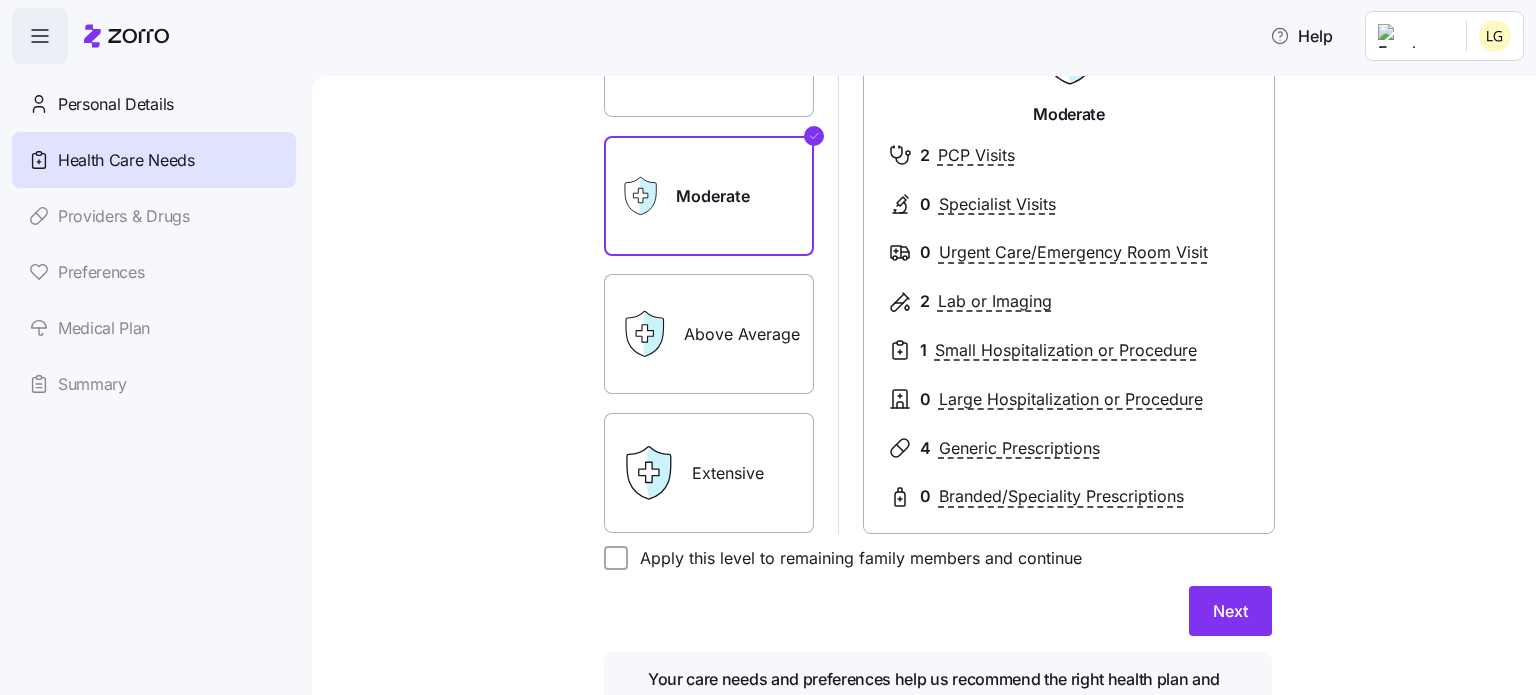 scroll, scrollTop: 391, scrollLeft: 0, axis: vertical 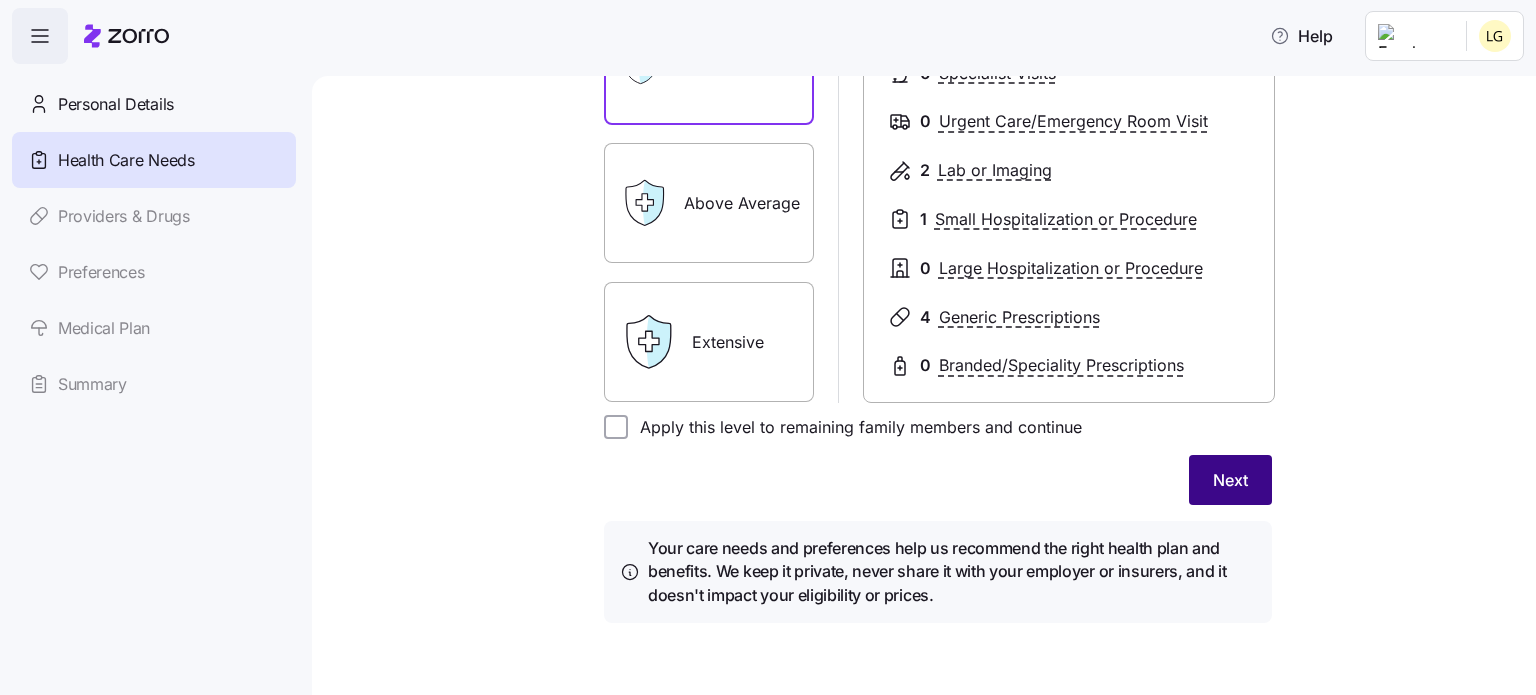 click on "Next" at bounding box center (1230, 480) 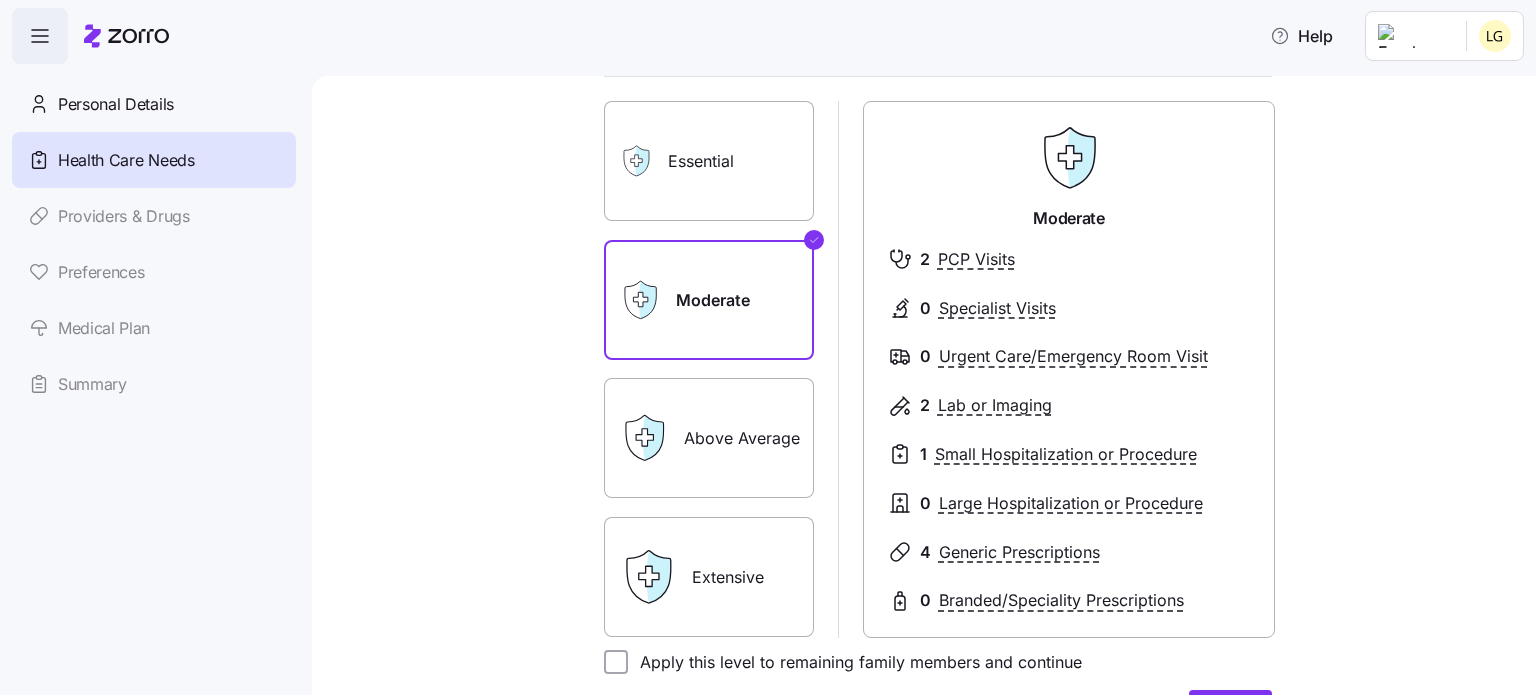 scroll, scrollTop: 191, scrollLeft: 0, axis: vertical 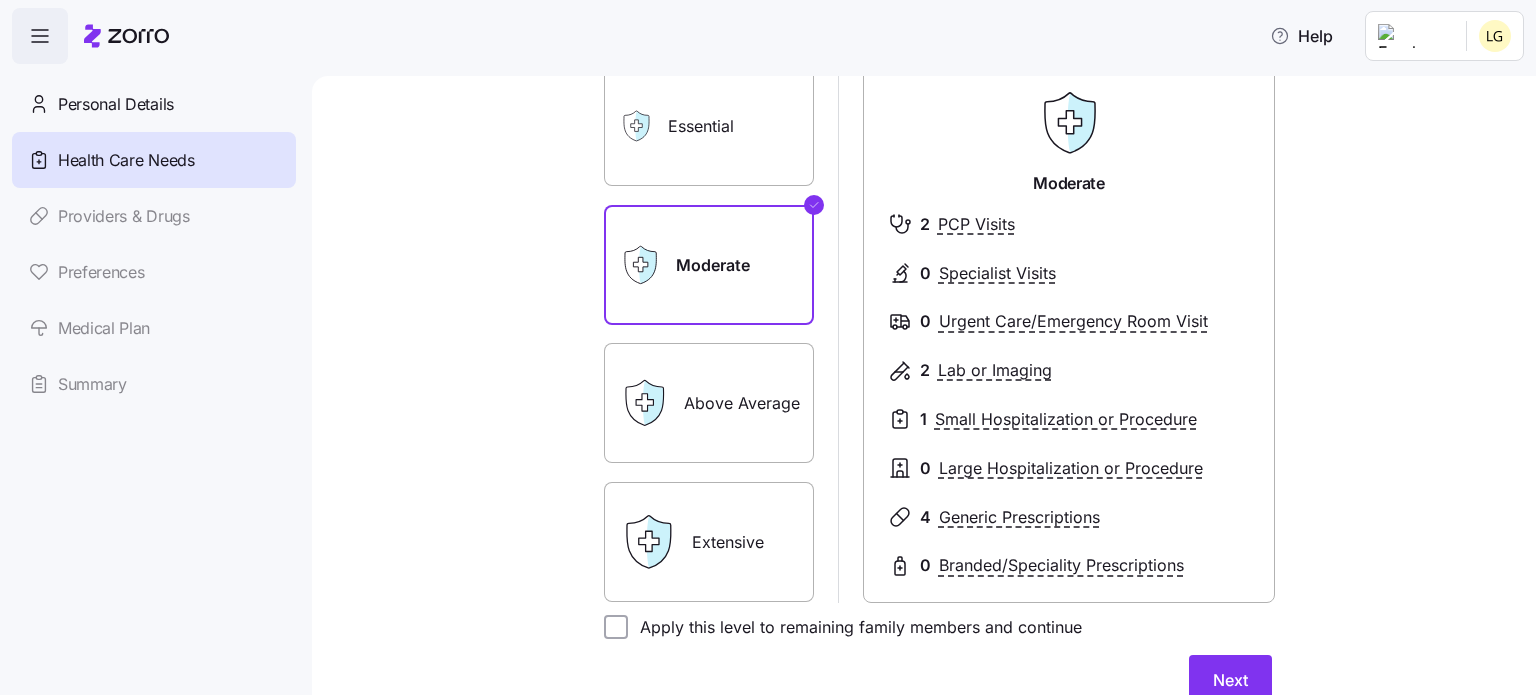 click on "Above Average" at bounding box center [709, 403] 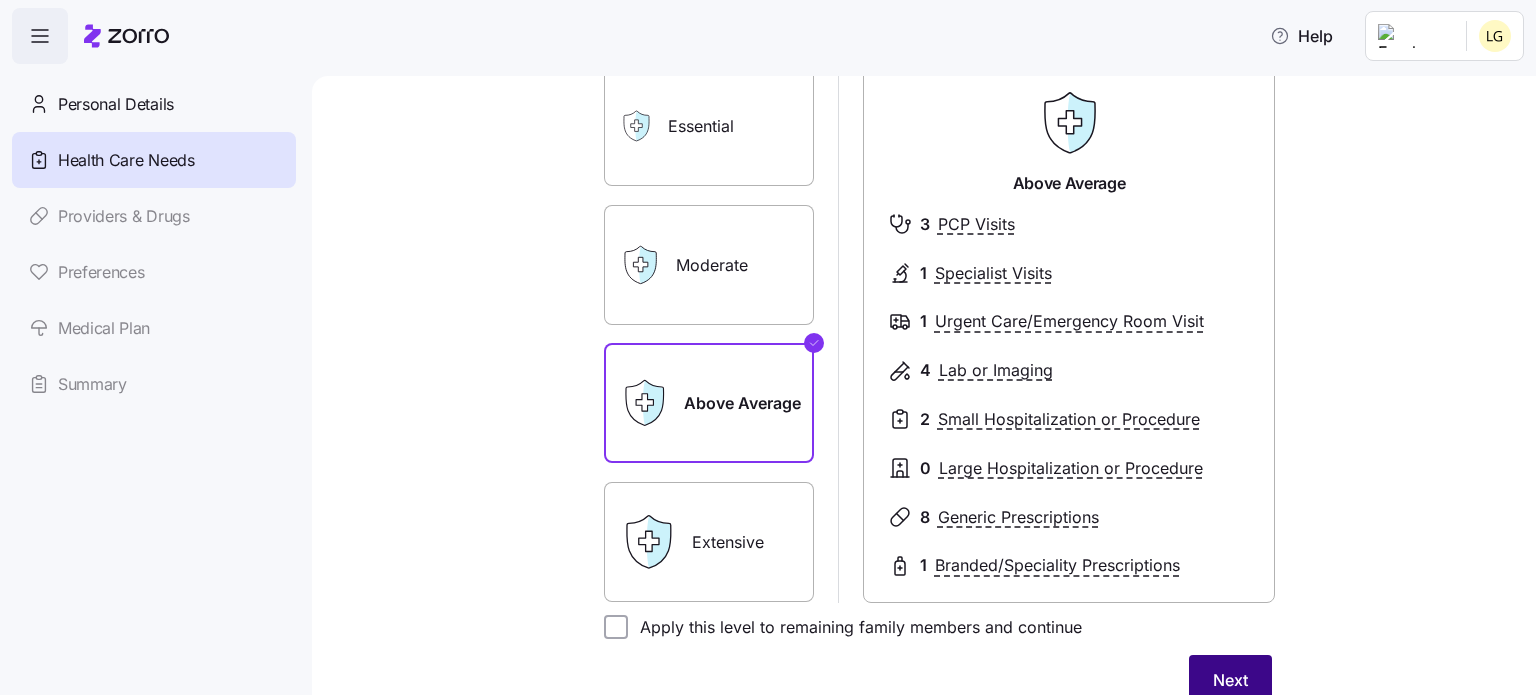 click on "Next" at bounding box center (1230, 680) 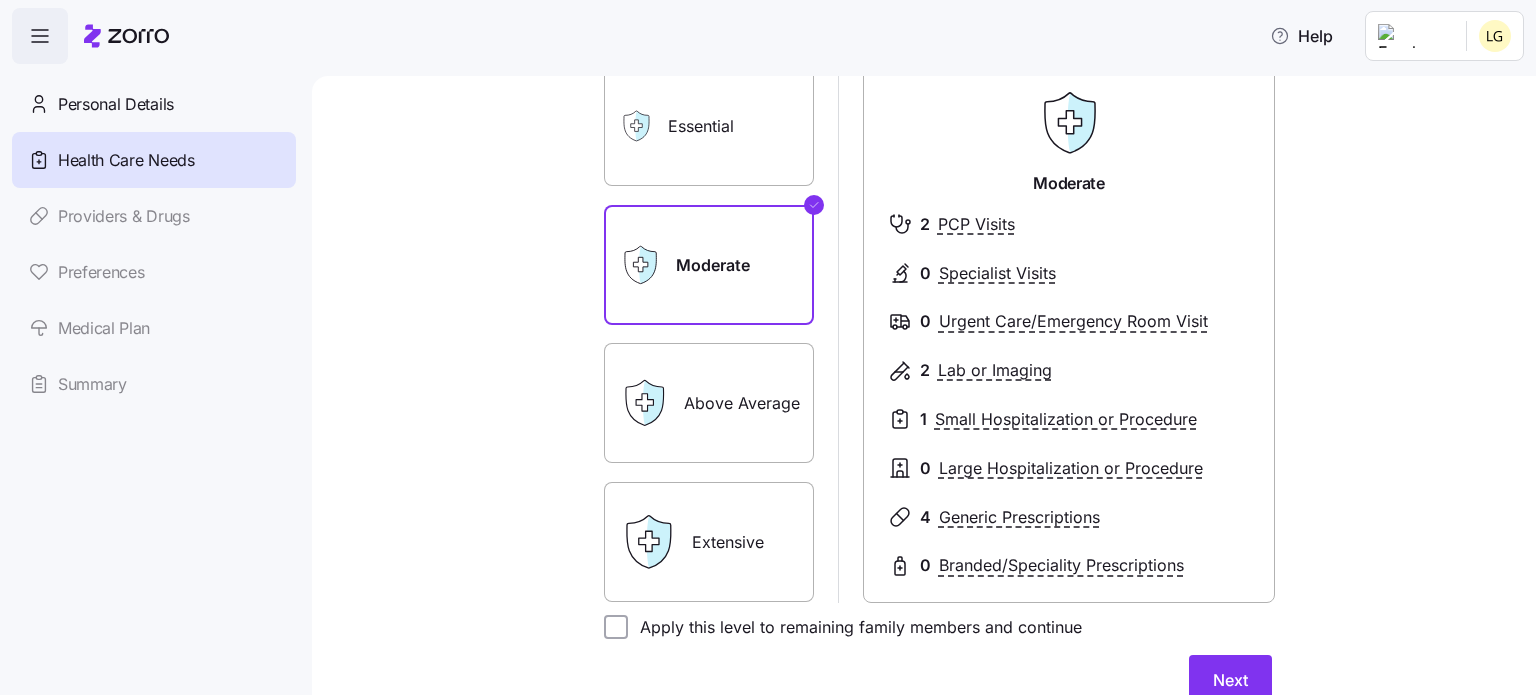 scroll, scrollTop: 0, scrollLeft: 0, axis: both 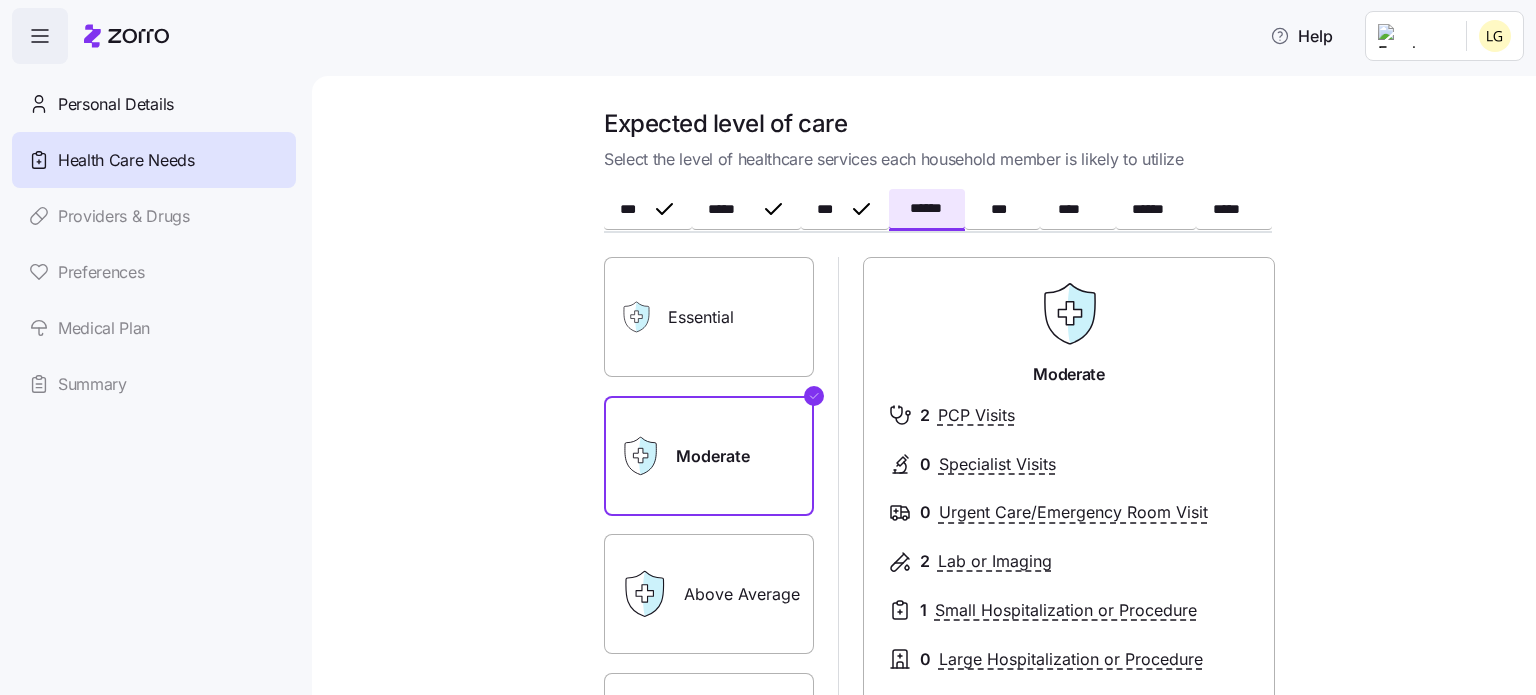 click on "Essential" at bounding box center [709, 317] 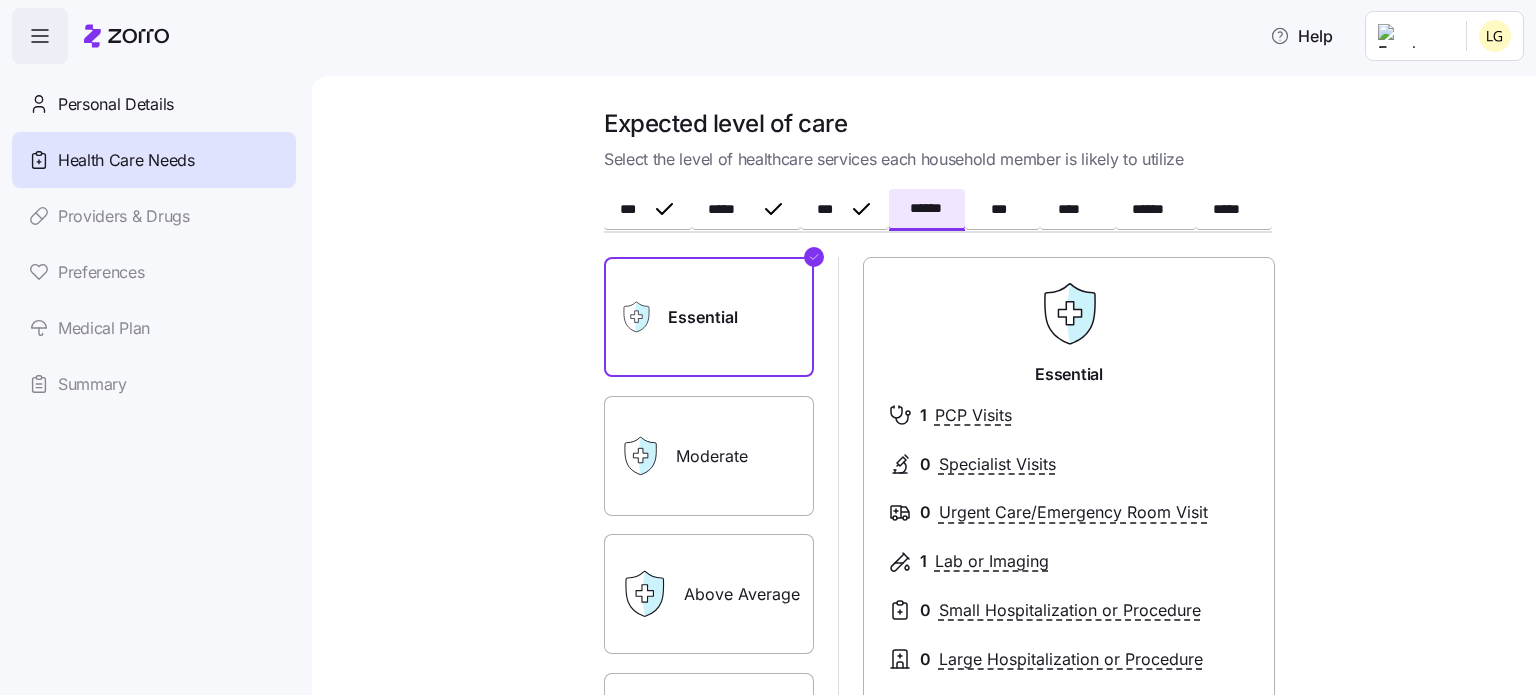 scroll, scrollTop: 391, scrollLeft: 0, axis: vertical 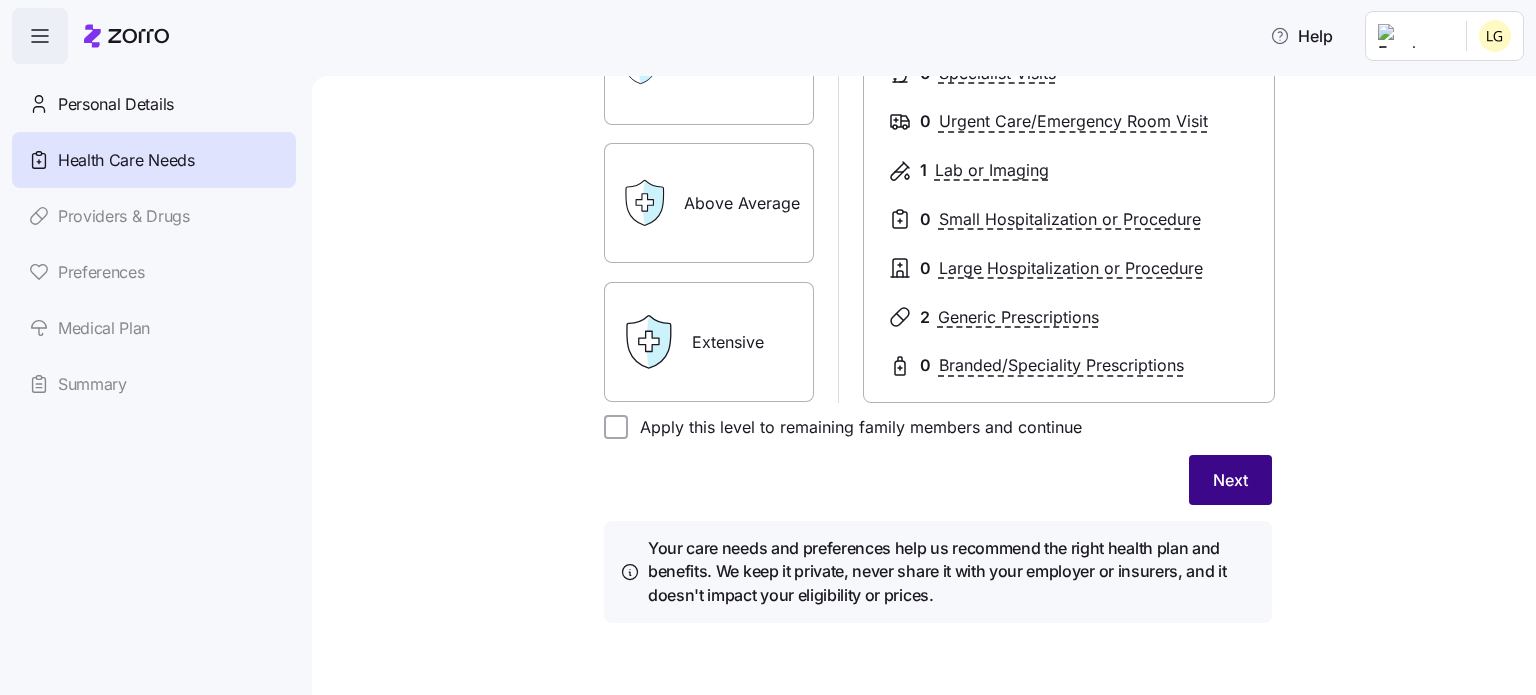 click on "Next" at bounding box center (1230, 480) 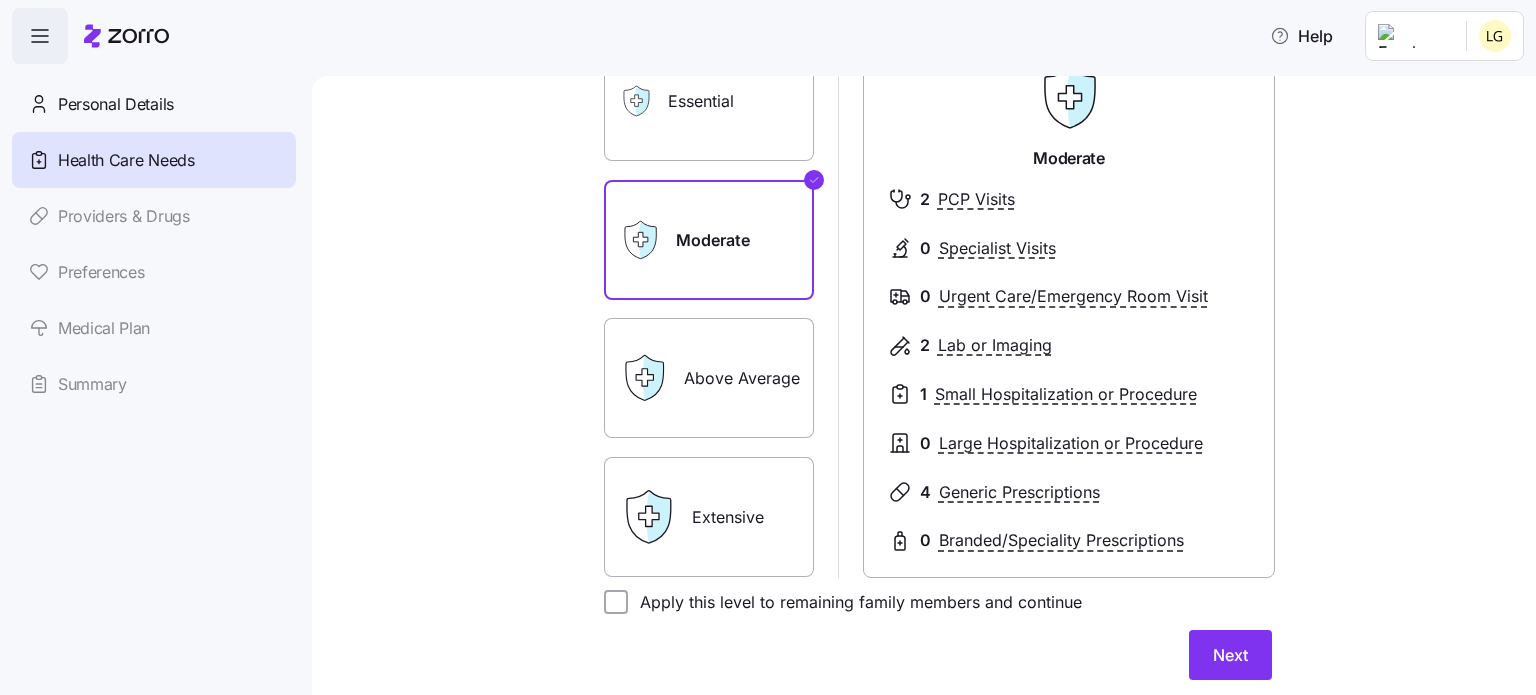 scroll, scrollTop: 0, scrollLeft: 0, axis: both 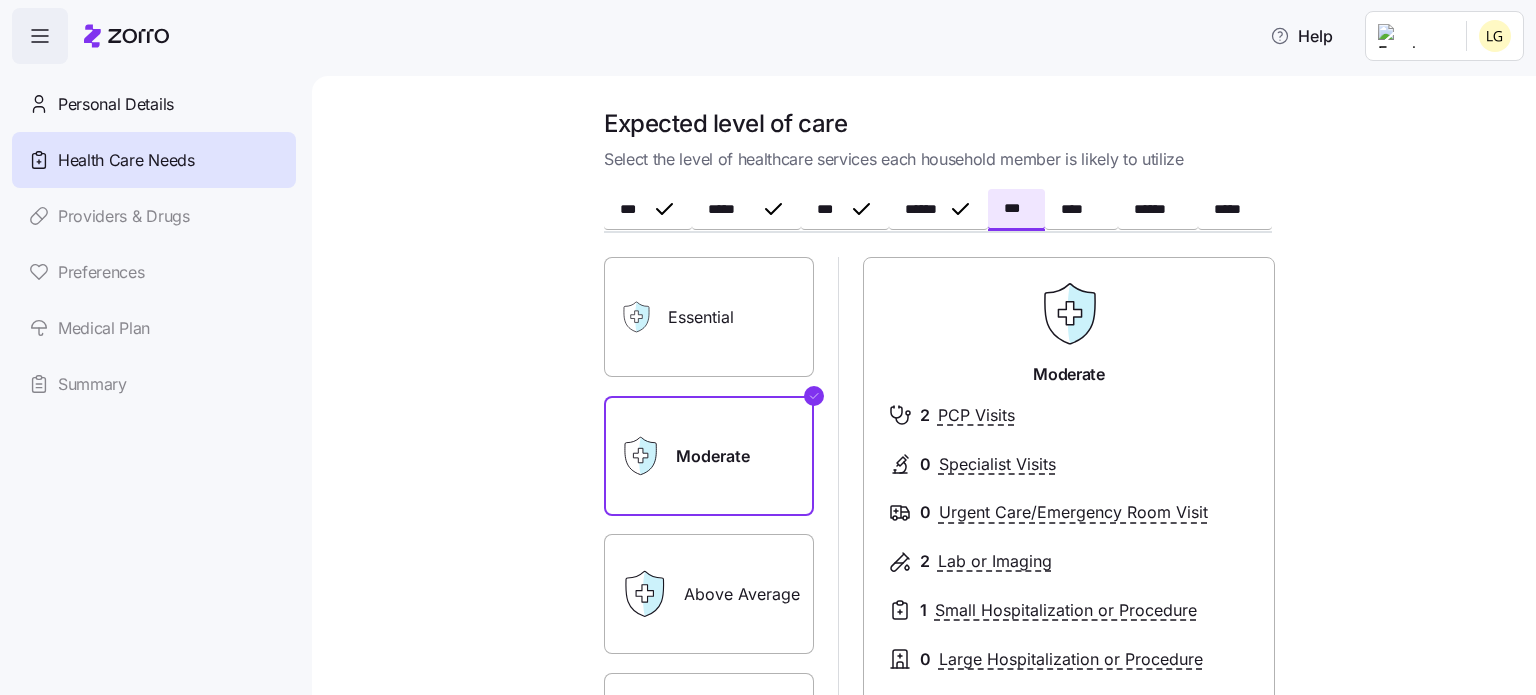 click on "Essential" at bounding box center (709, 317) 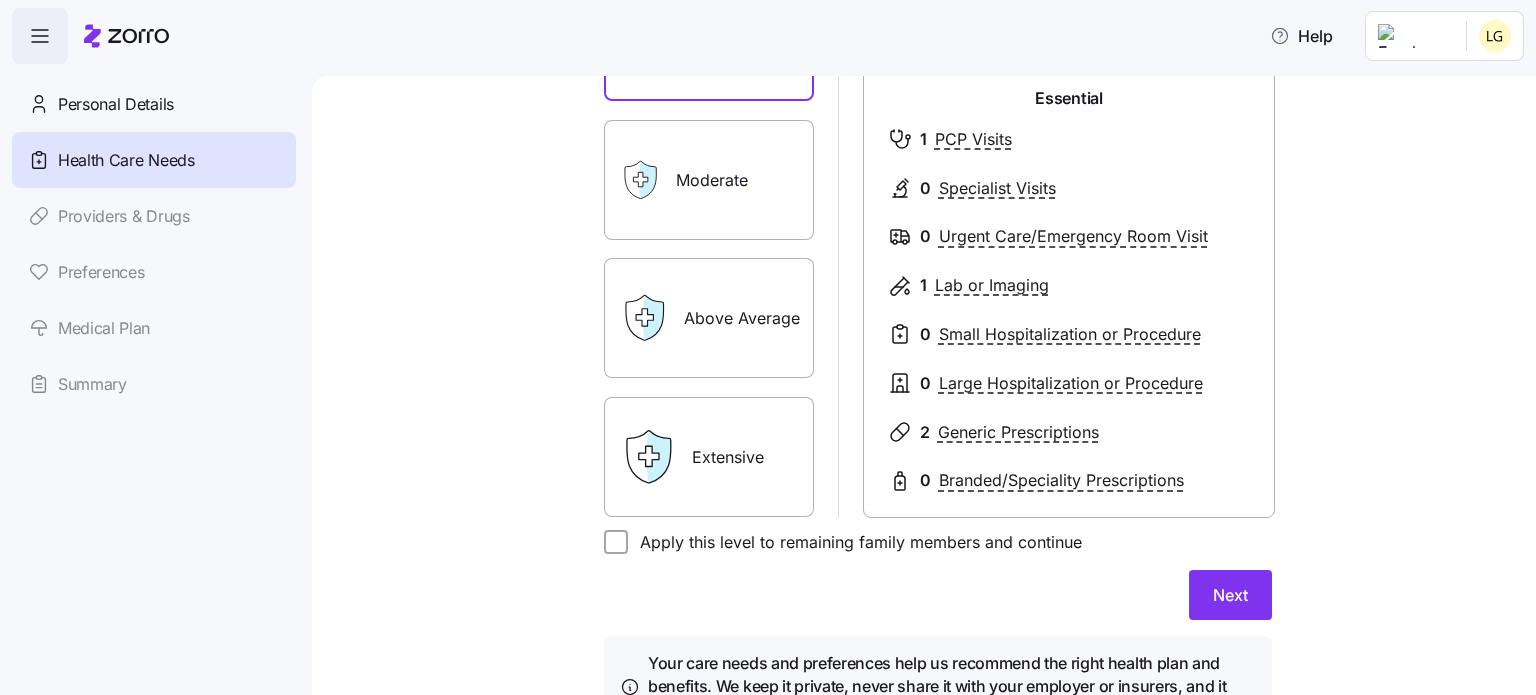 scroll, scrollTop: 300, scrollLeft: 0, axis: vertical 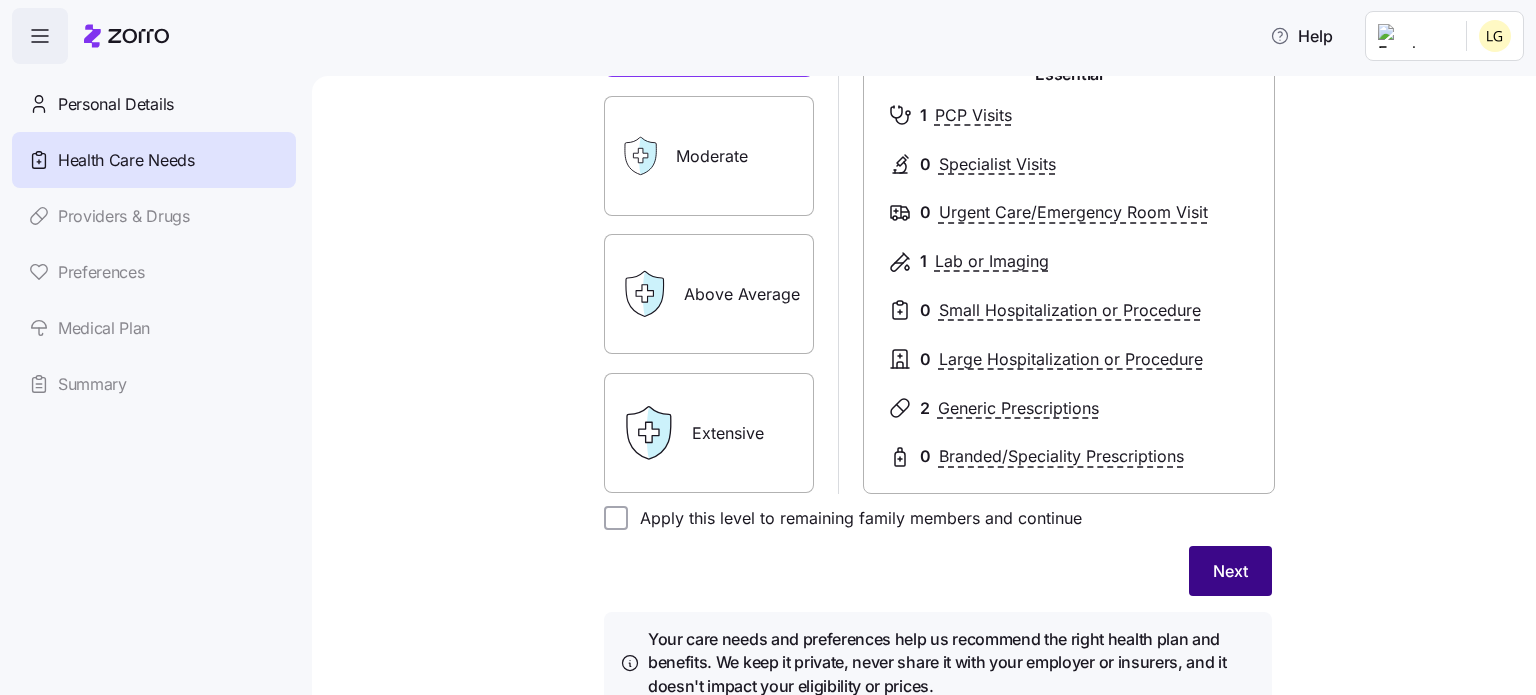click on "Next" at bounding box center (1230, 571) 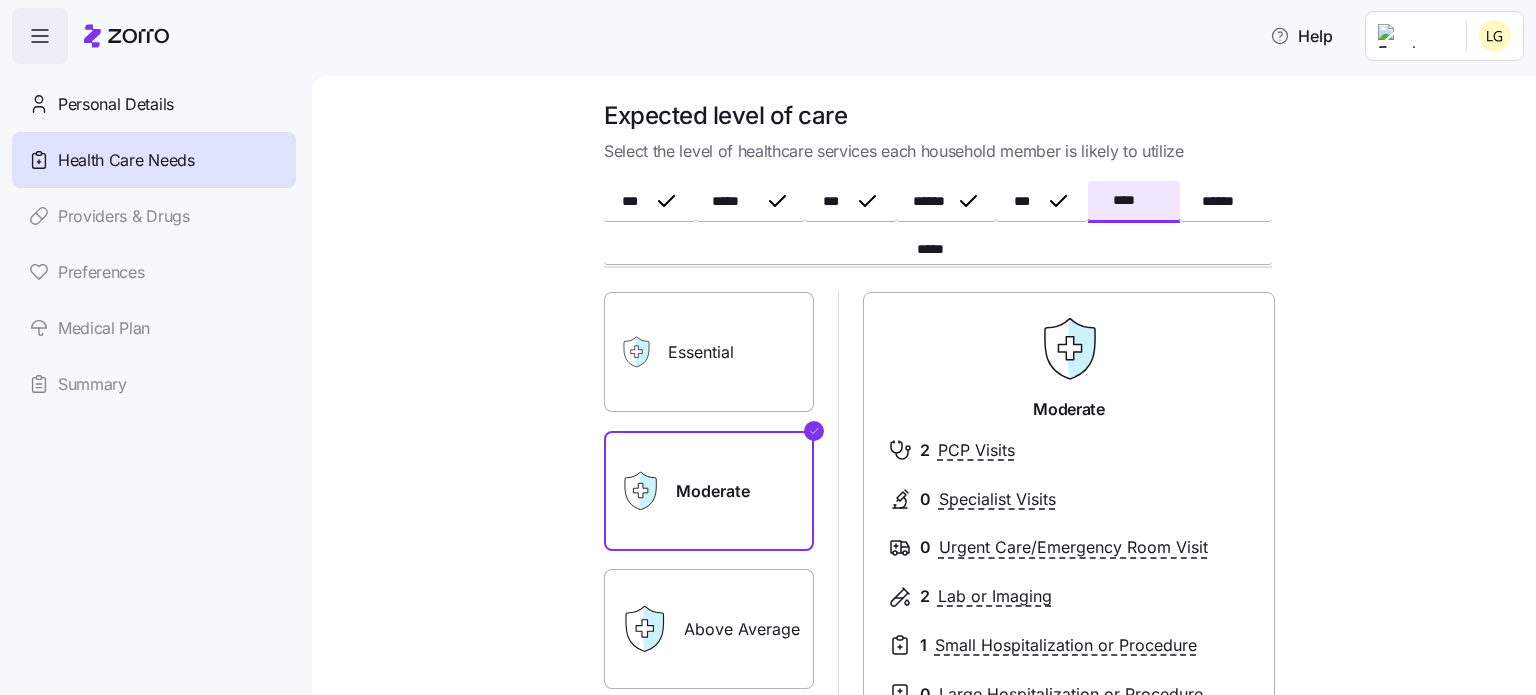 scroll, scrollTop: 0, scrollLeft: 0, axis: both 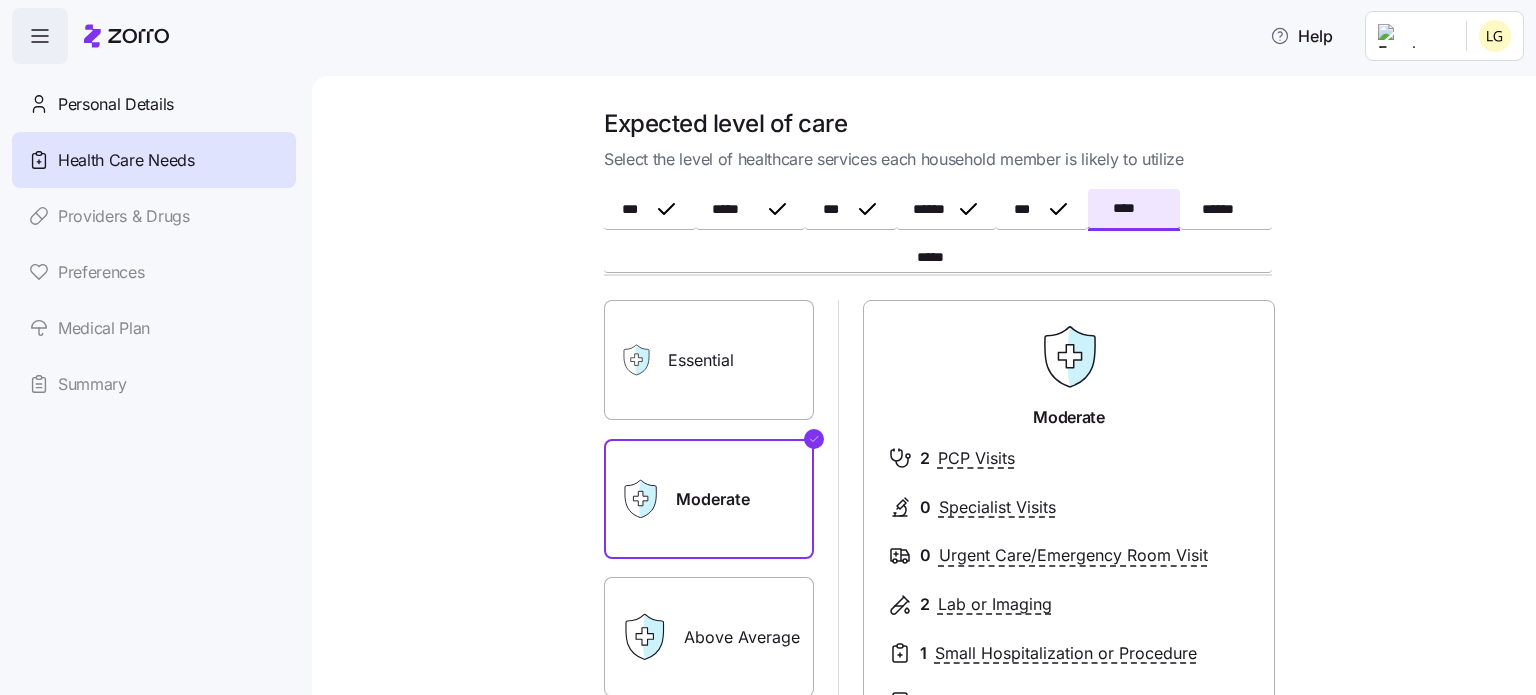 click on "Essential" at bounding box center [709, 360] 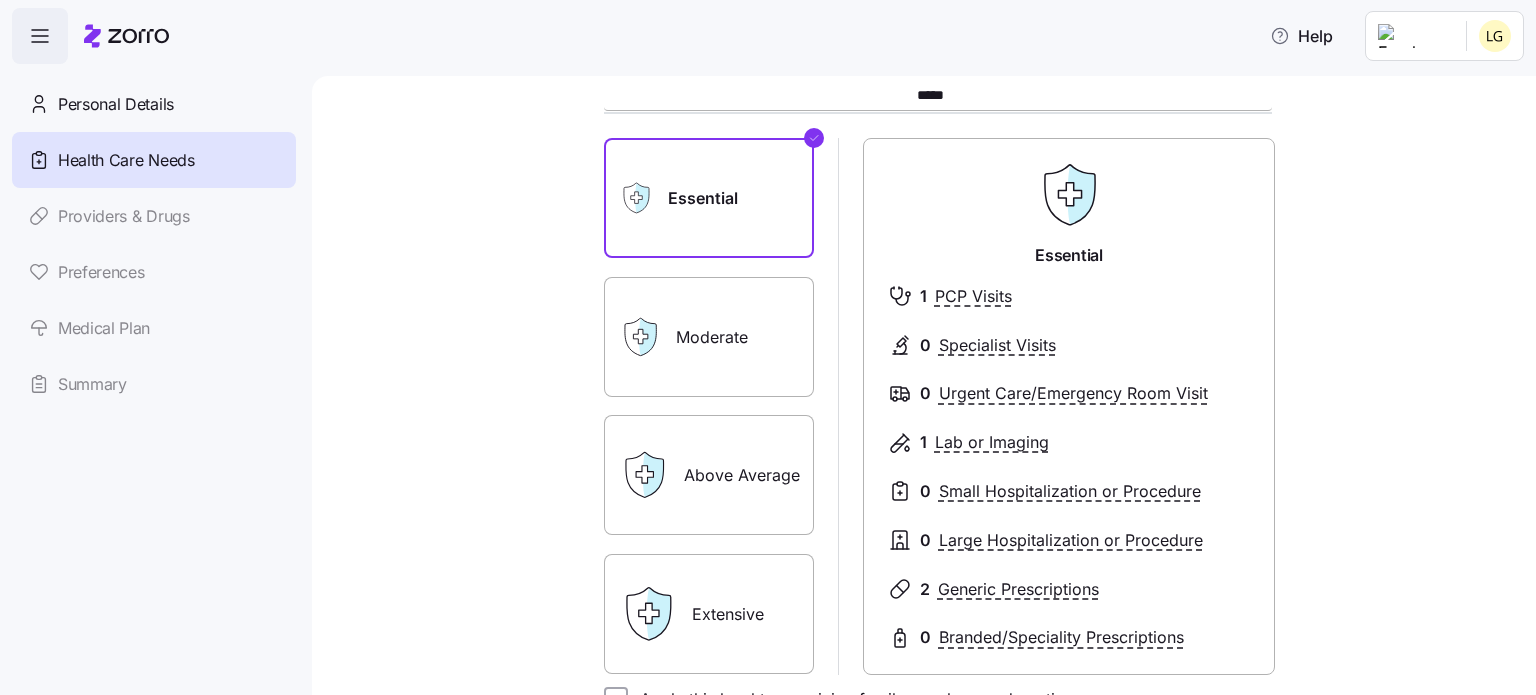scroll, scrollTop: 434, scrollLeft: 0, axis: vertical 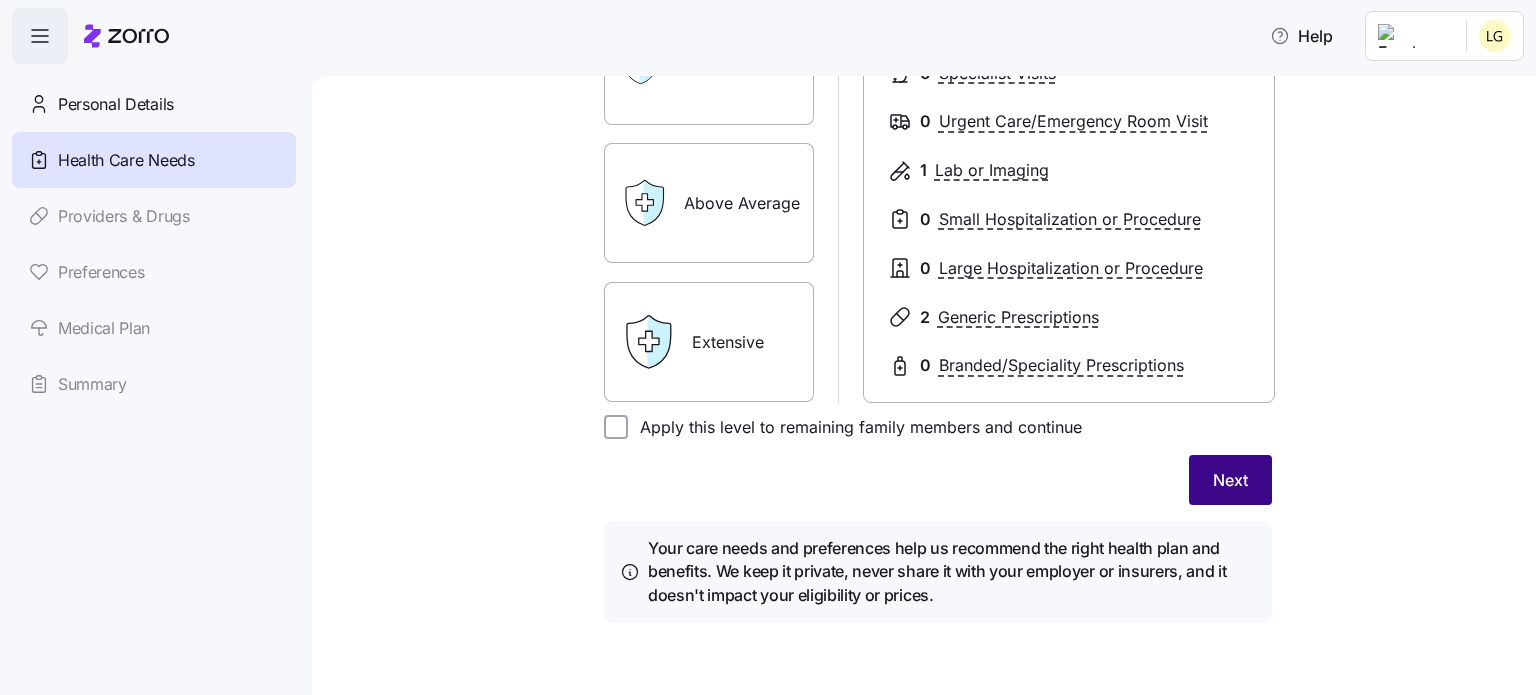 click on "Next" at bounding box center (1230, 480) 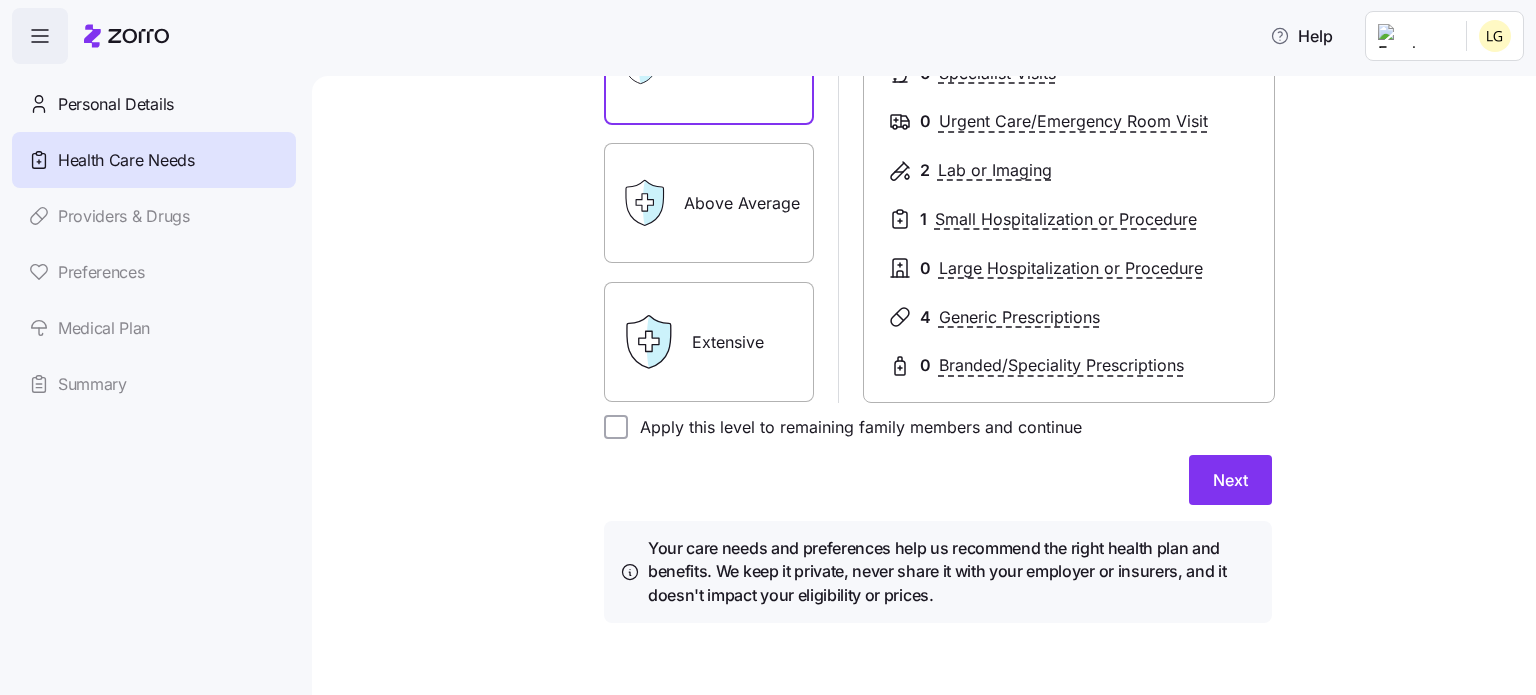 scroll, scrollTop: 0, scrollLeft: 0, axis: both 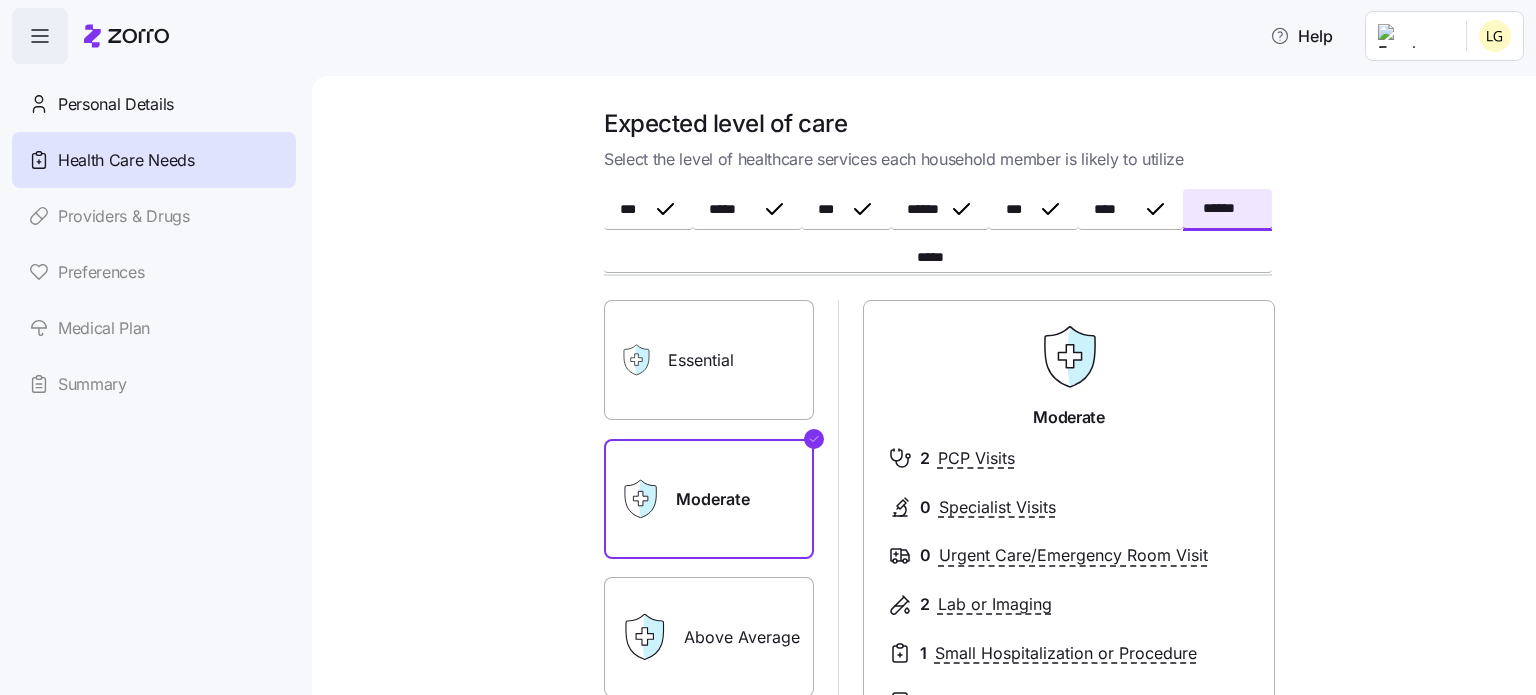 click on "Essential" at bounding box center (709, 360) 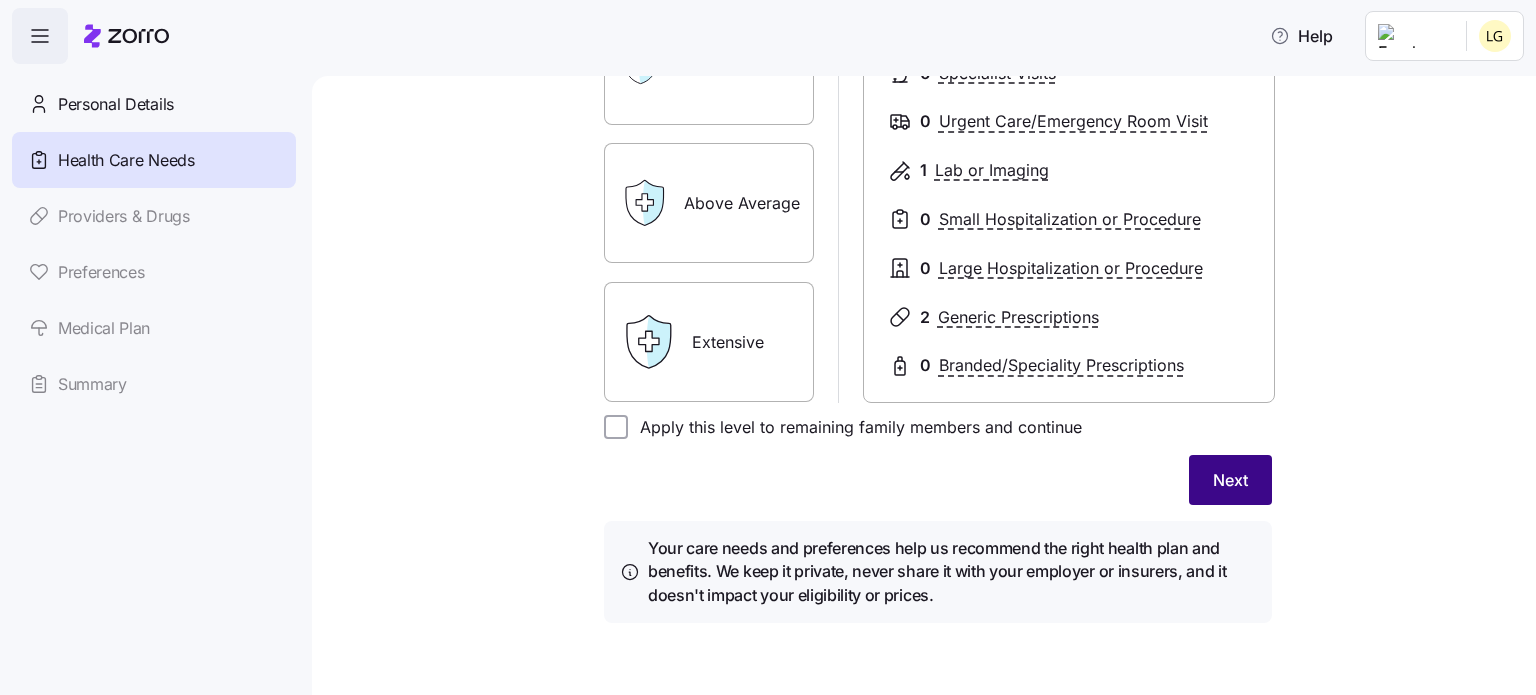 click on "Next" at bounding box center (1230, 480) 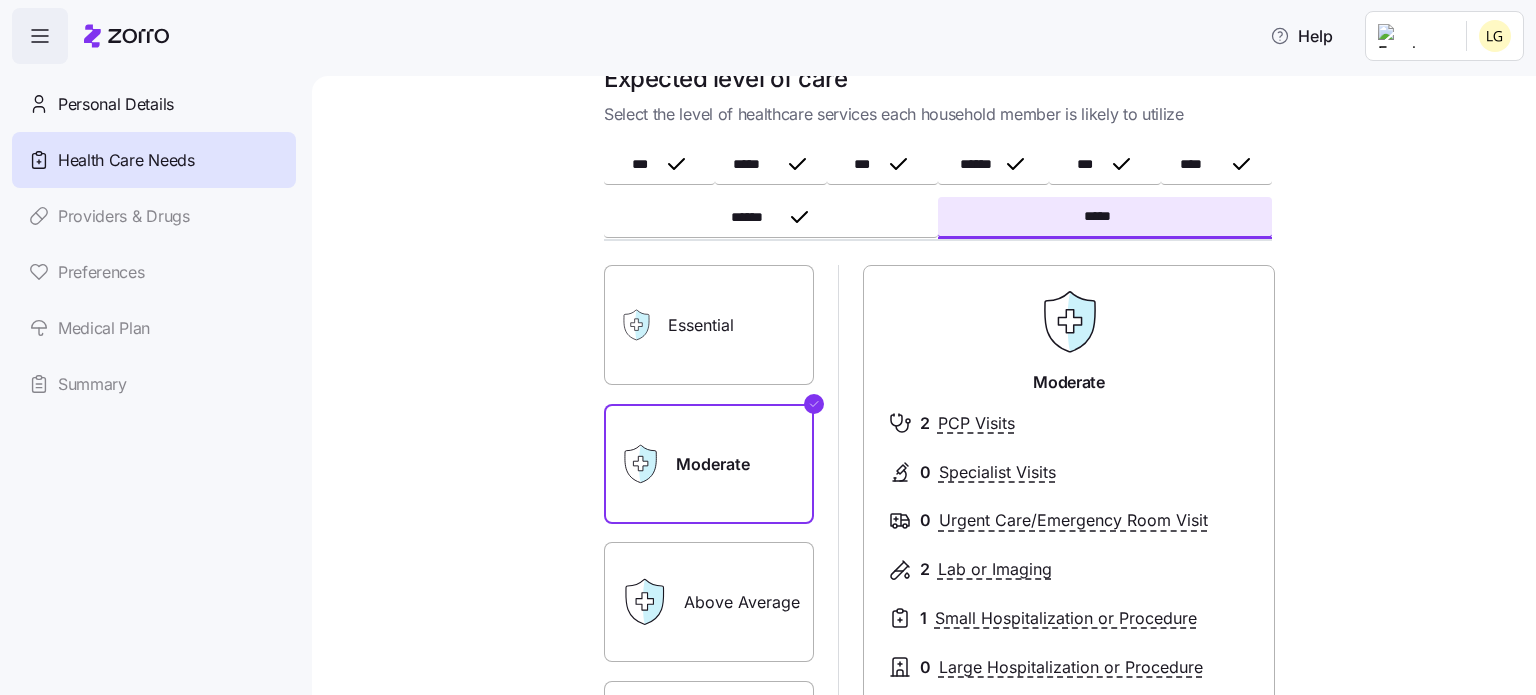 scroll, scrollTop: 0, scrollLeft: 0, axis: both 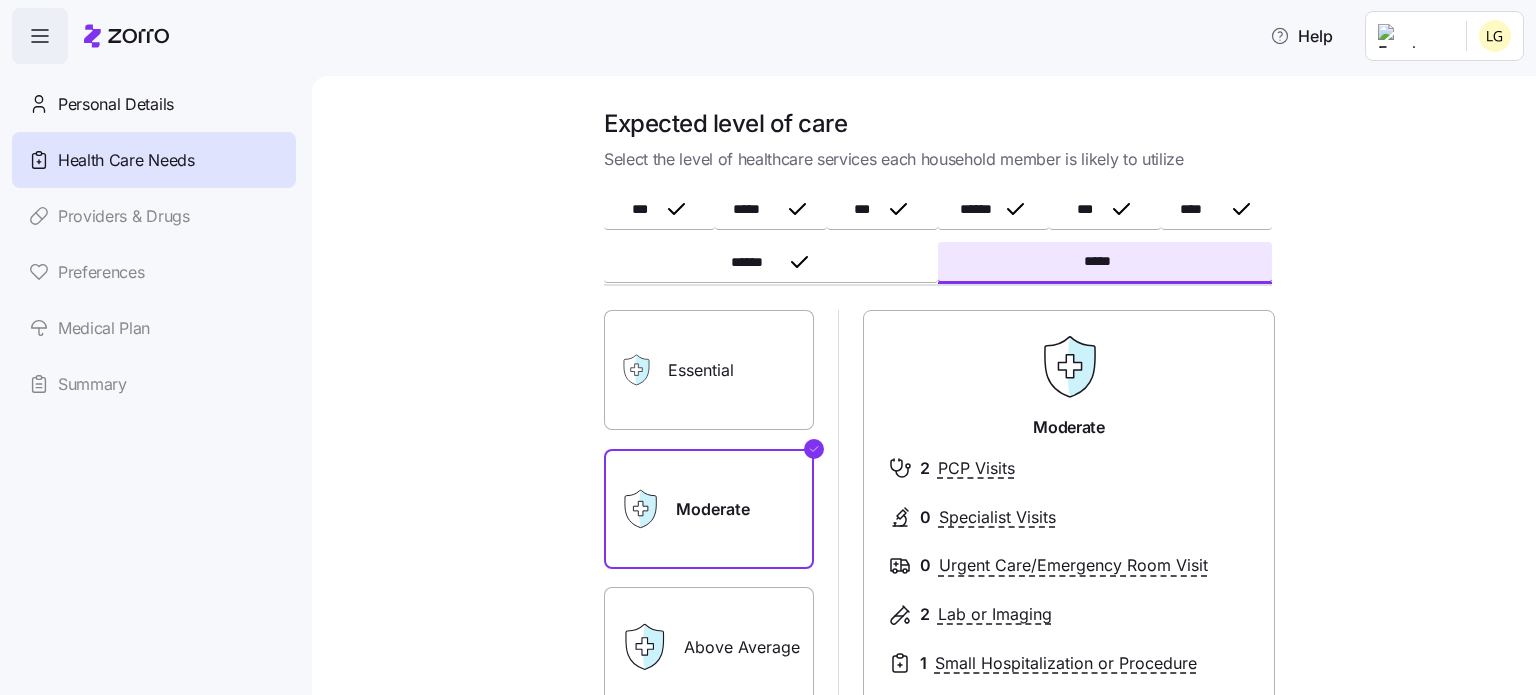 click on "Essential" at bounding box center (709, 370) 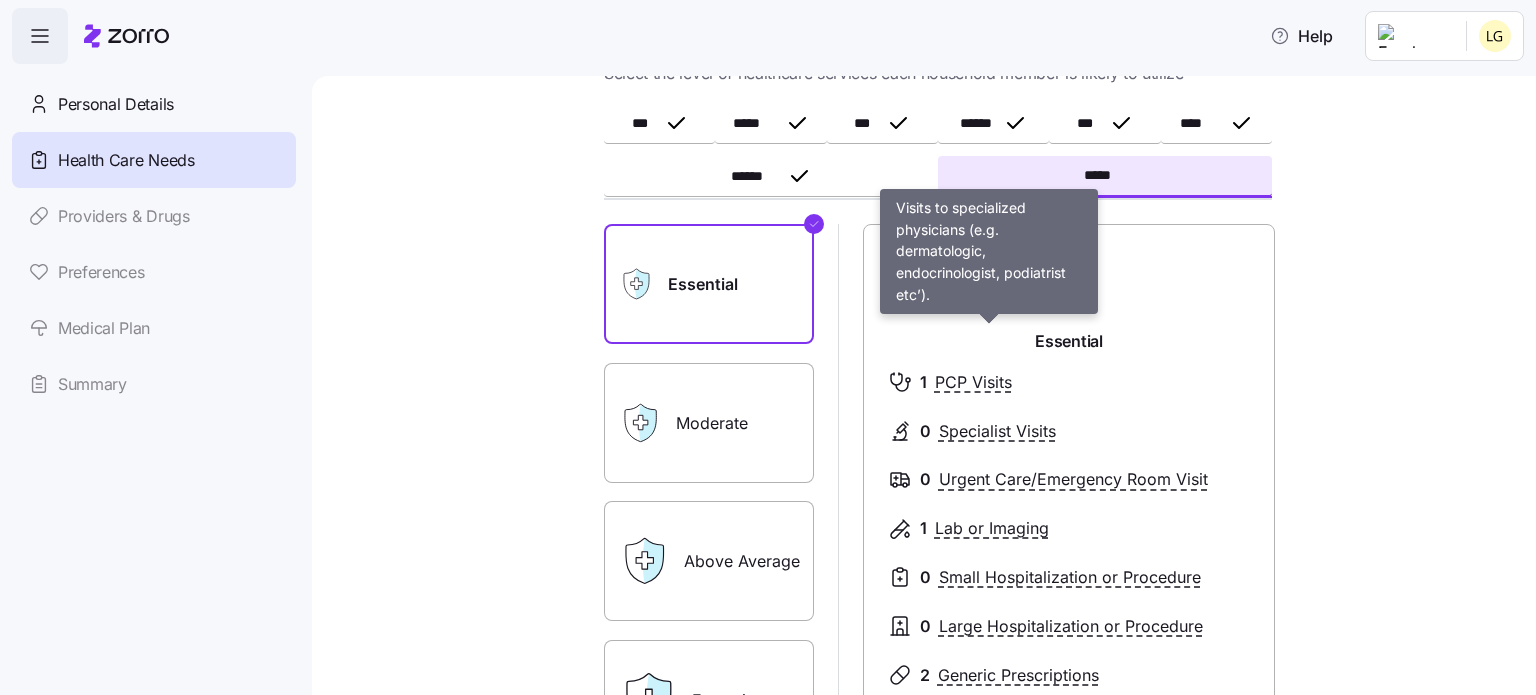 scroll, scrollTop: 400, scrollLeft: 0, axis: vertical 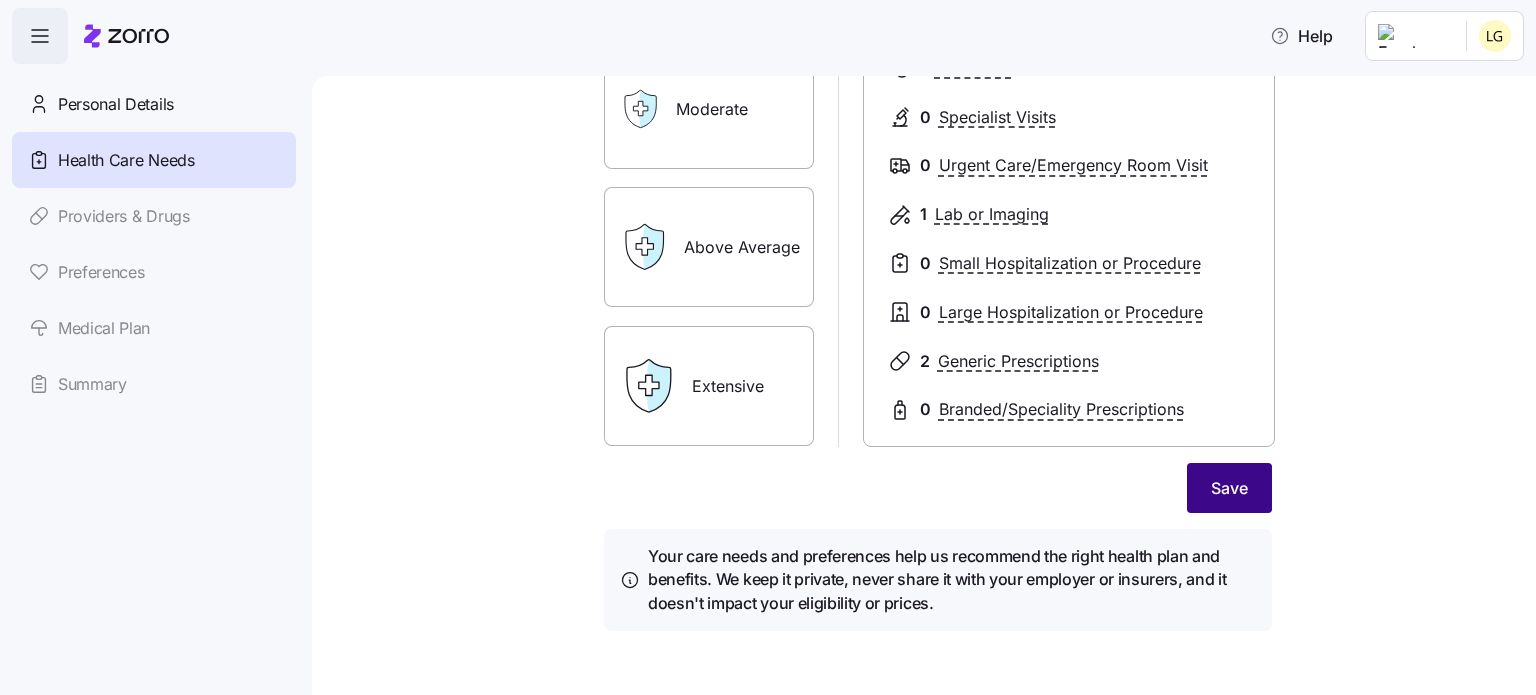 click on "Save" at bounding box center [1229, 488] 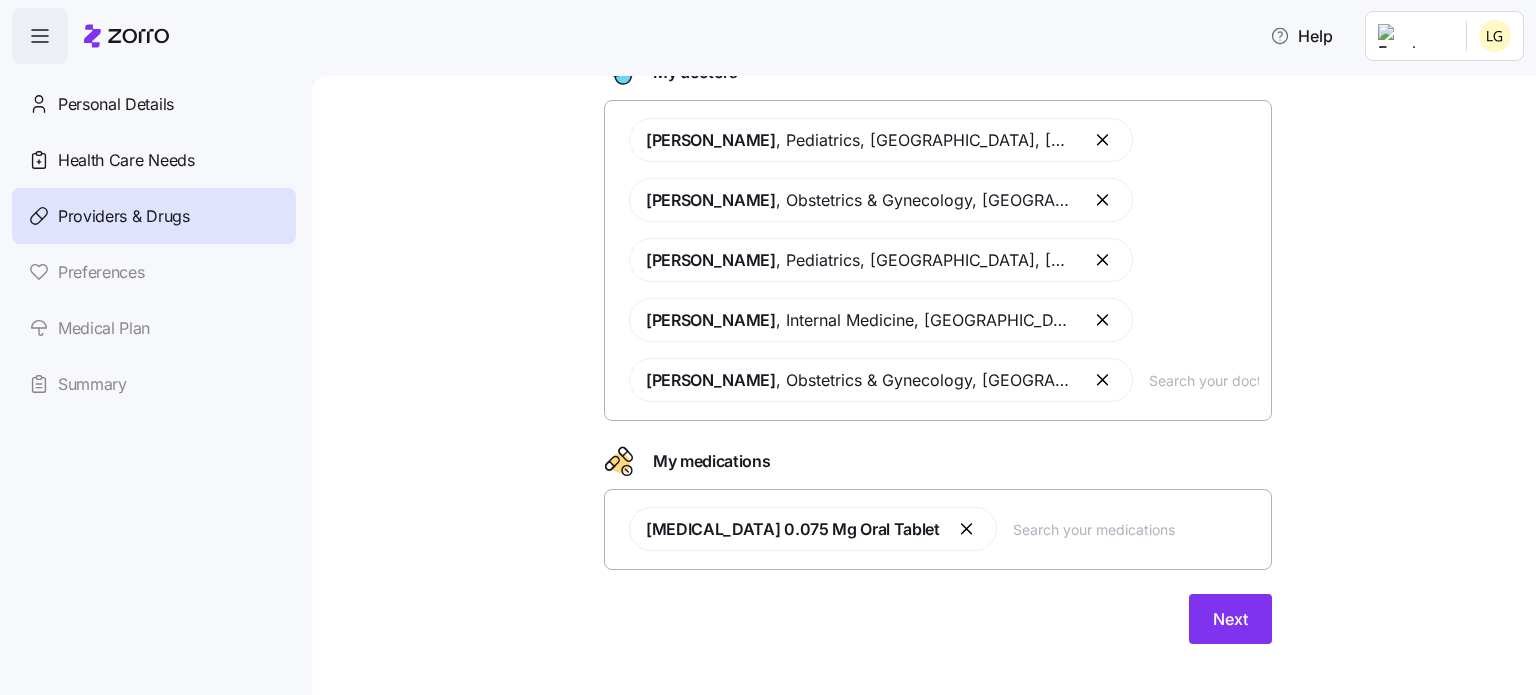 scroll, scrollTop: 160, scrollLeft: 0, axis: vertical 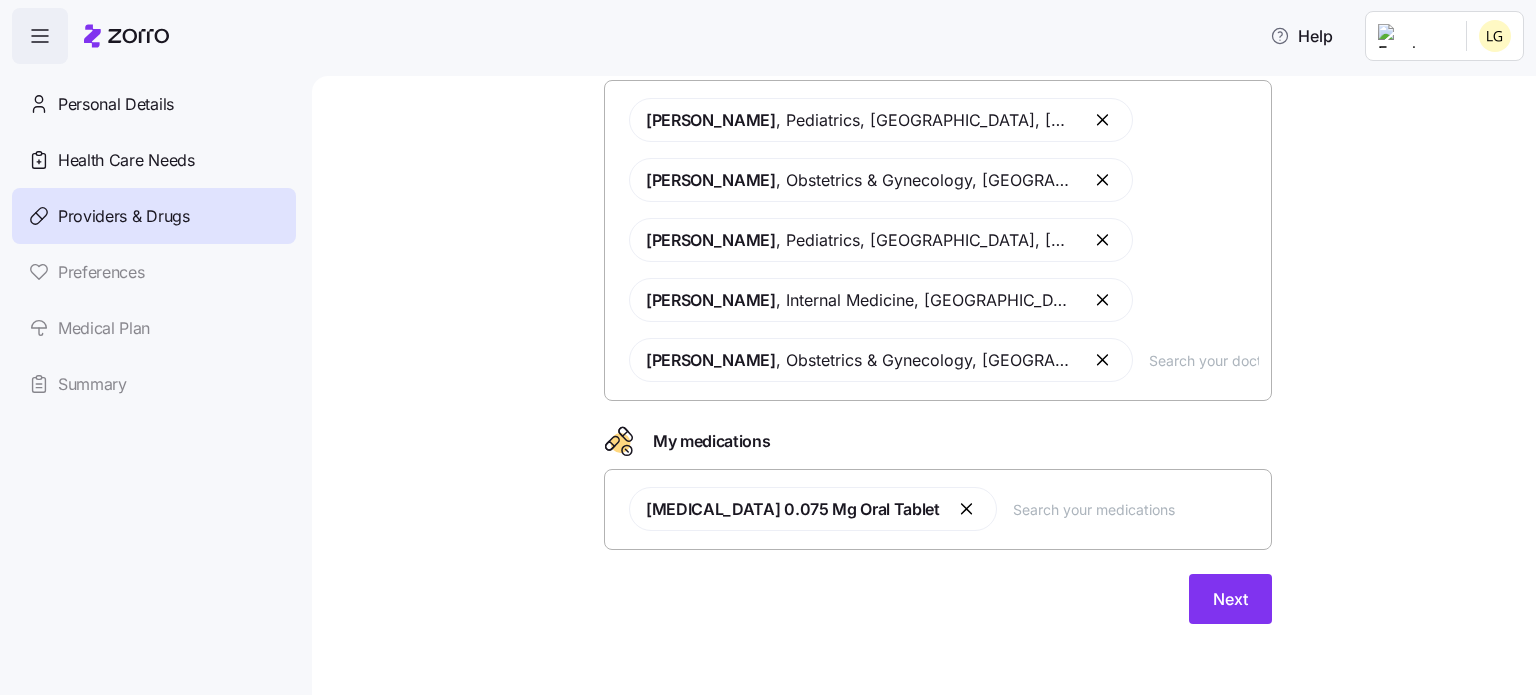 click at bounding box center [1104, 360] 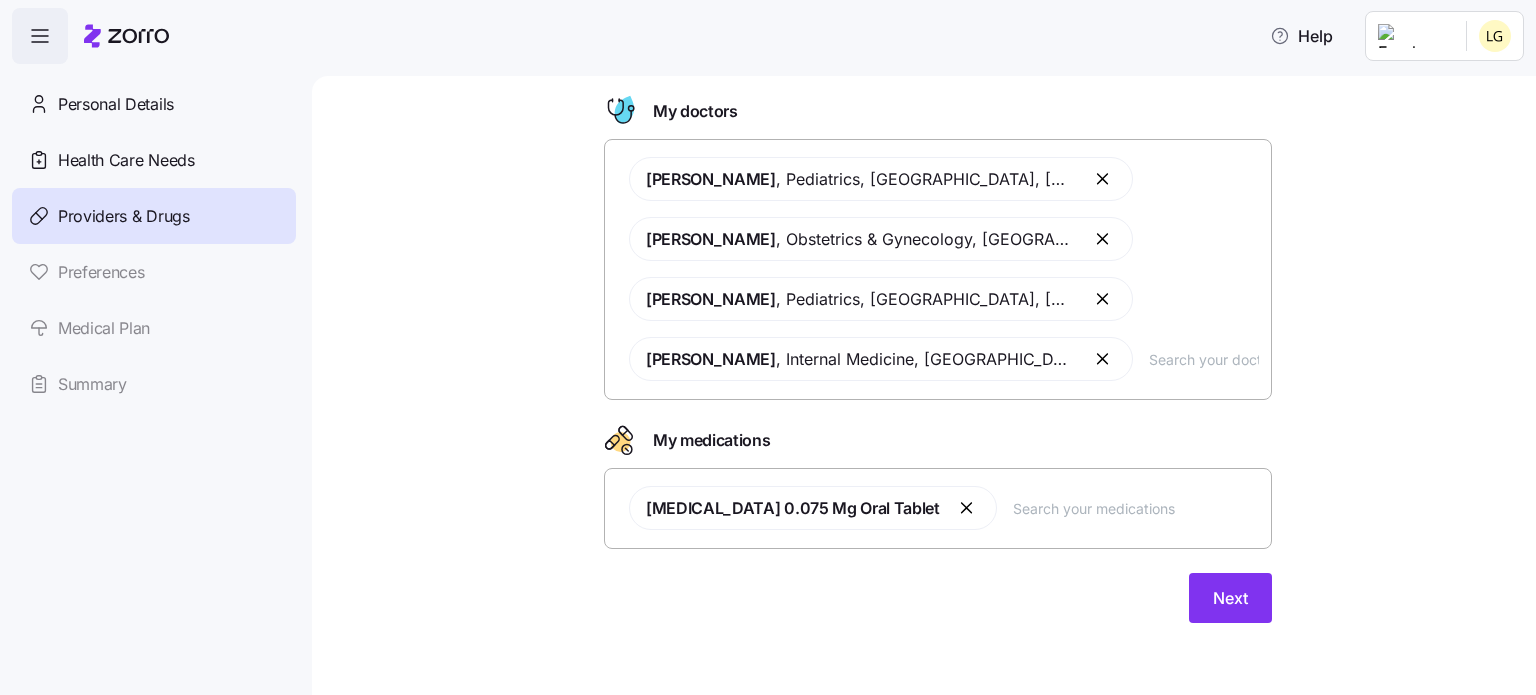 scroll, scrollTop: 100, scrollLeft: 0, axis: vertical 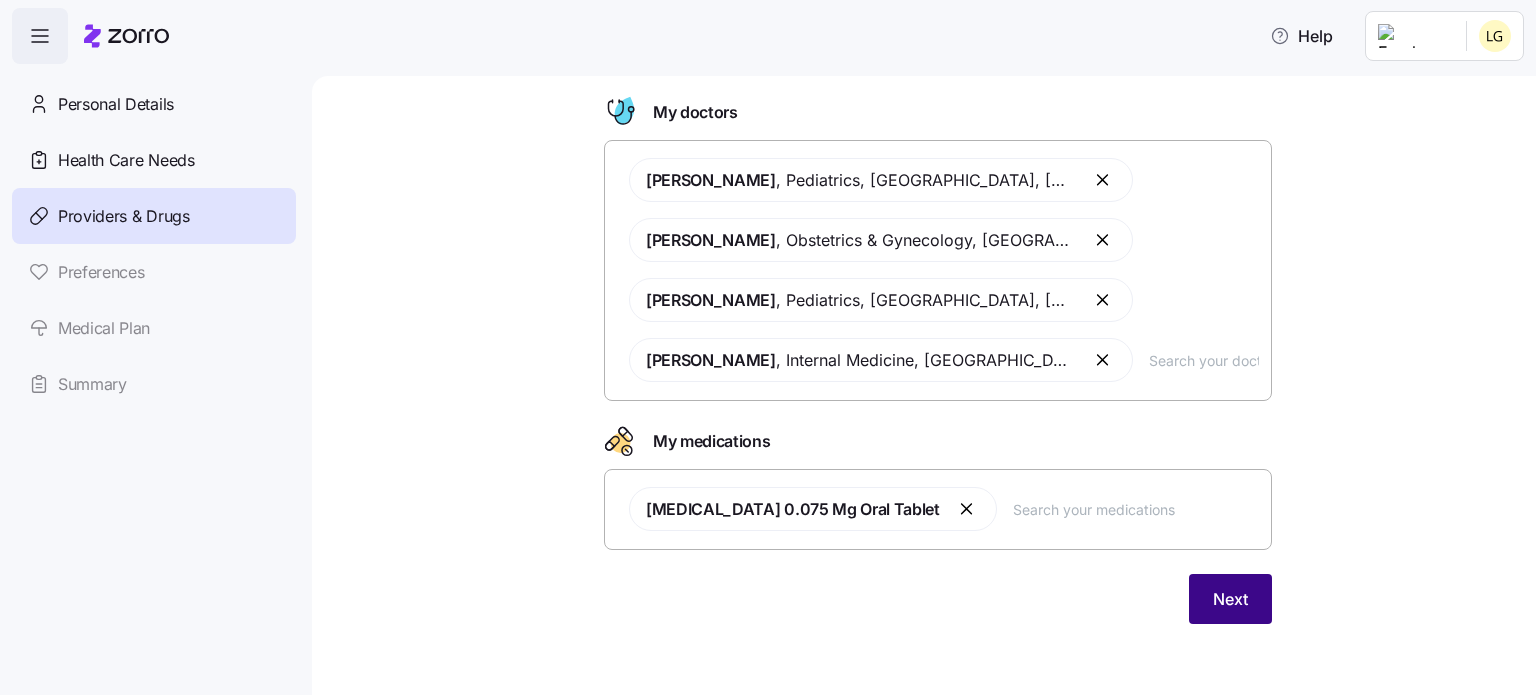 click on "Next" at bounding box center (1230, 599) 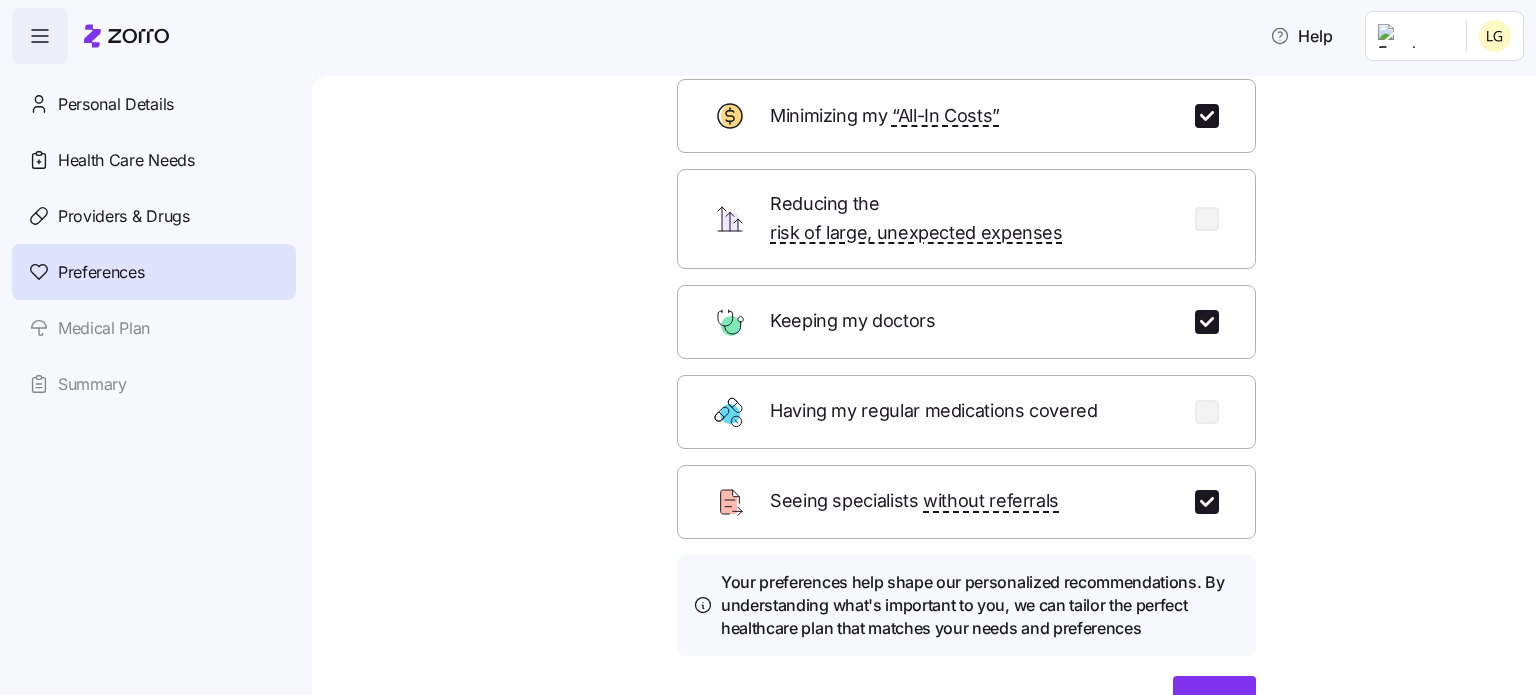 scroll, scrollTop: 216, scrollLeft: 0, axis: vertical 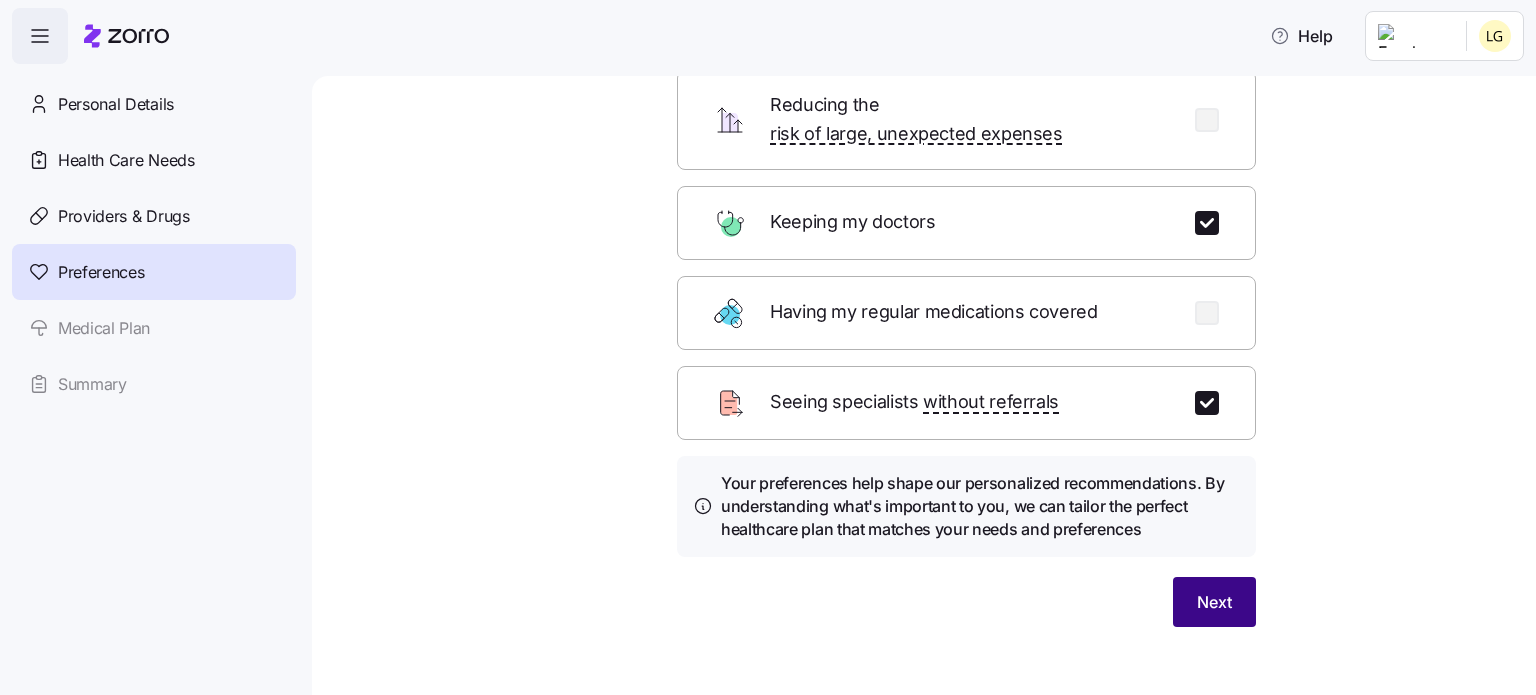 click on "Next" at bounding box center [1214, 602] 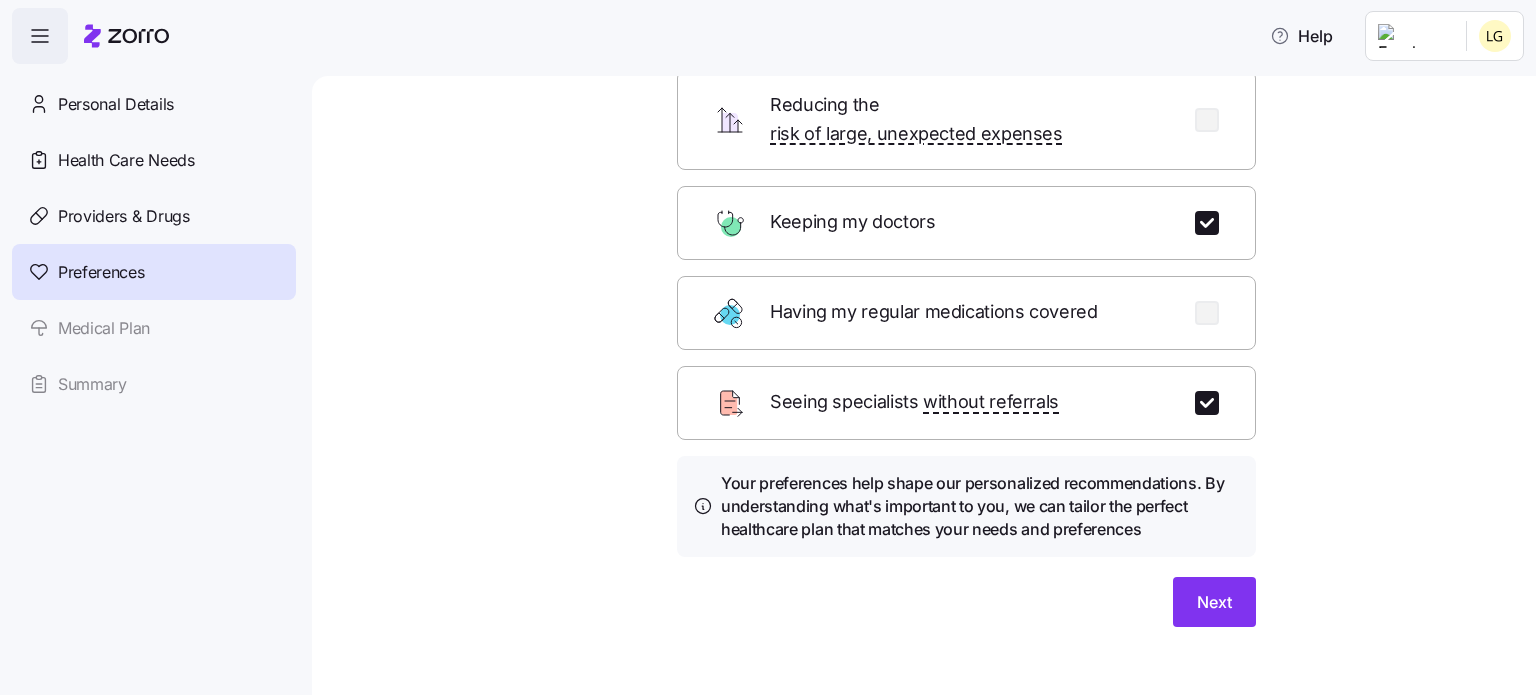 scroll, scrollTop: 0, scrollLeft: 0, axis: both 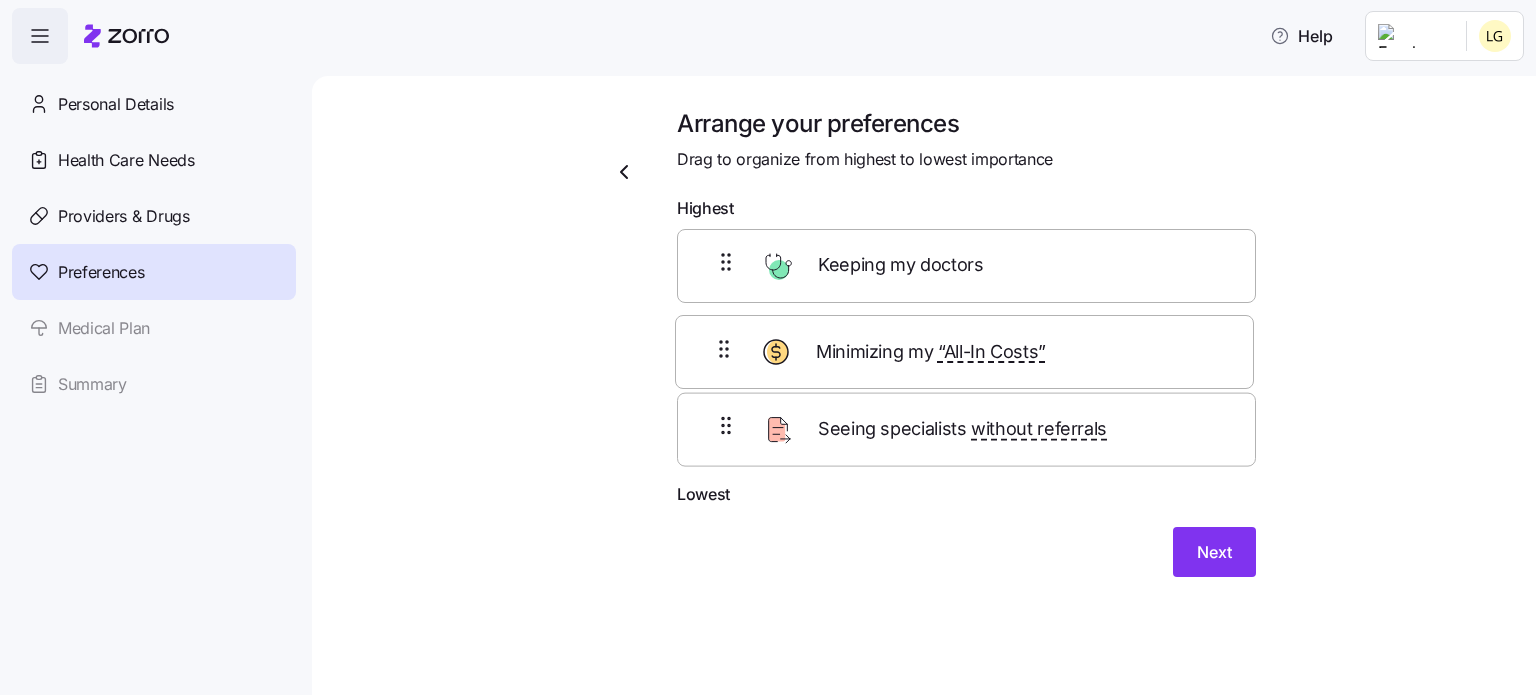 drag, startPoint x: 721, startPoint y: 443, endPoint x: 717, endPoint y: 341, distance: 102.0784 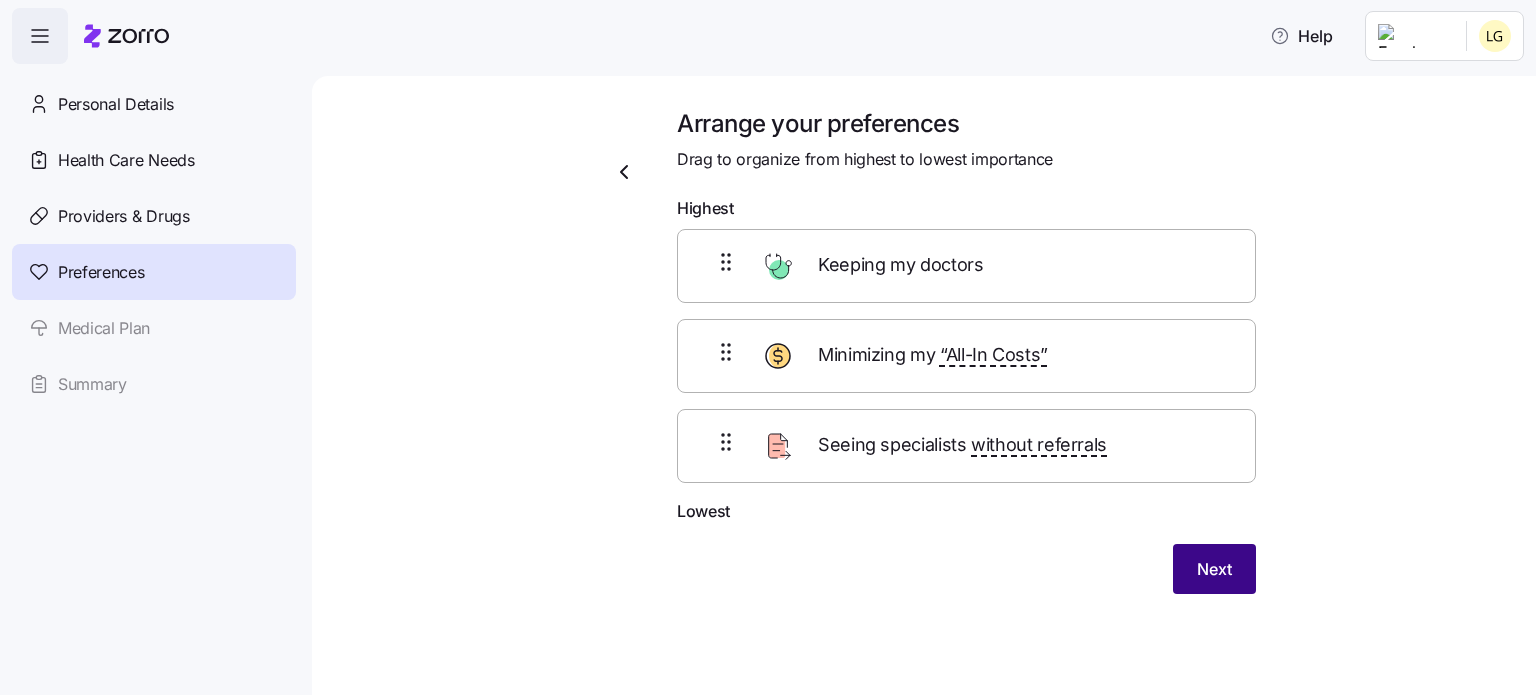 click on "Next" at bounding box center [1214, 569] 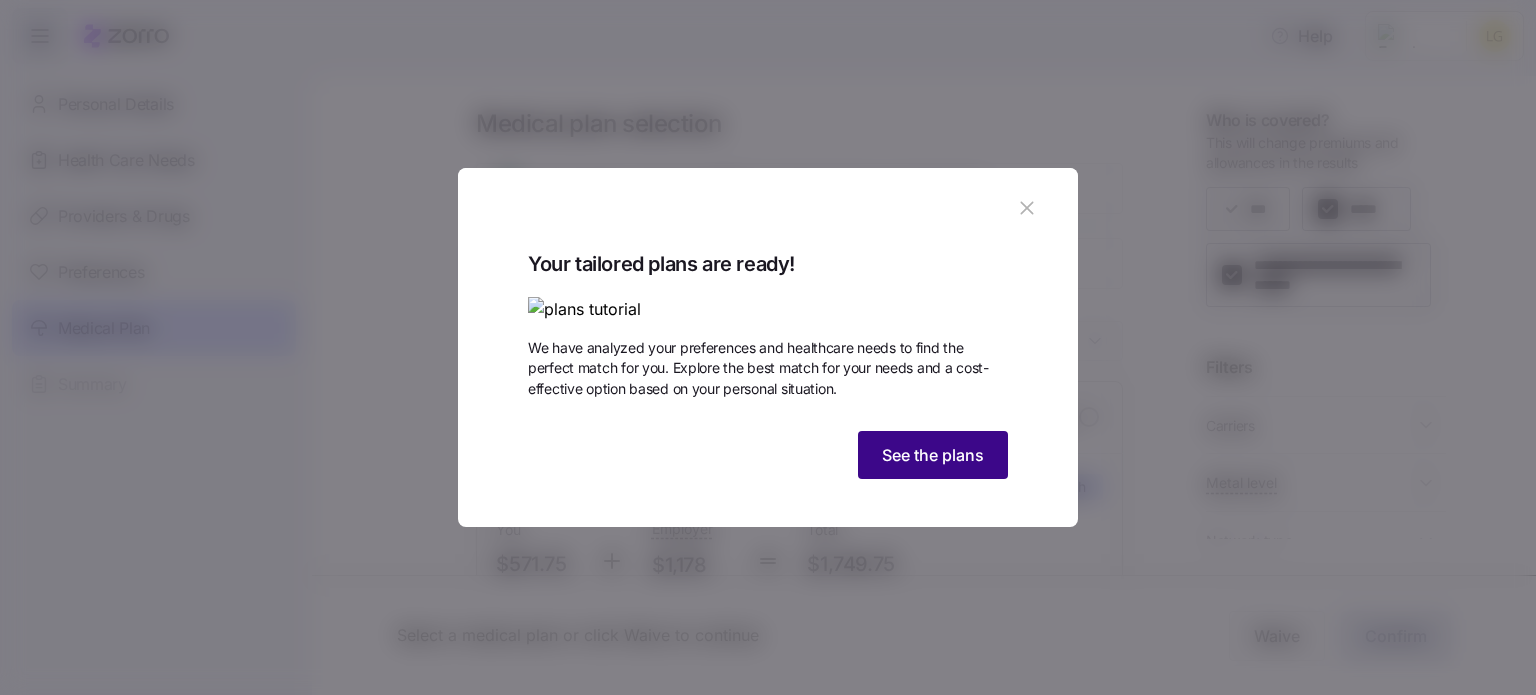 click on "See the plans" at bounding box center (933, 455) 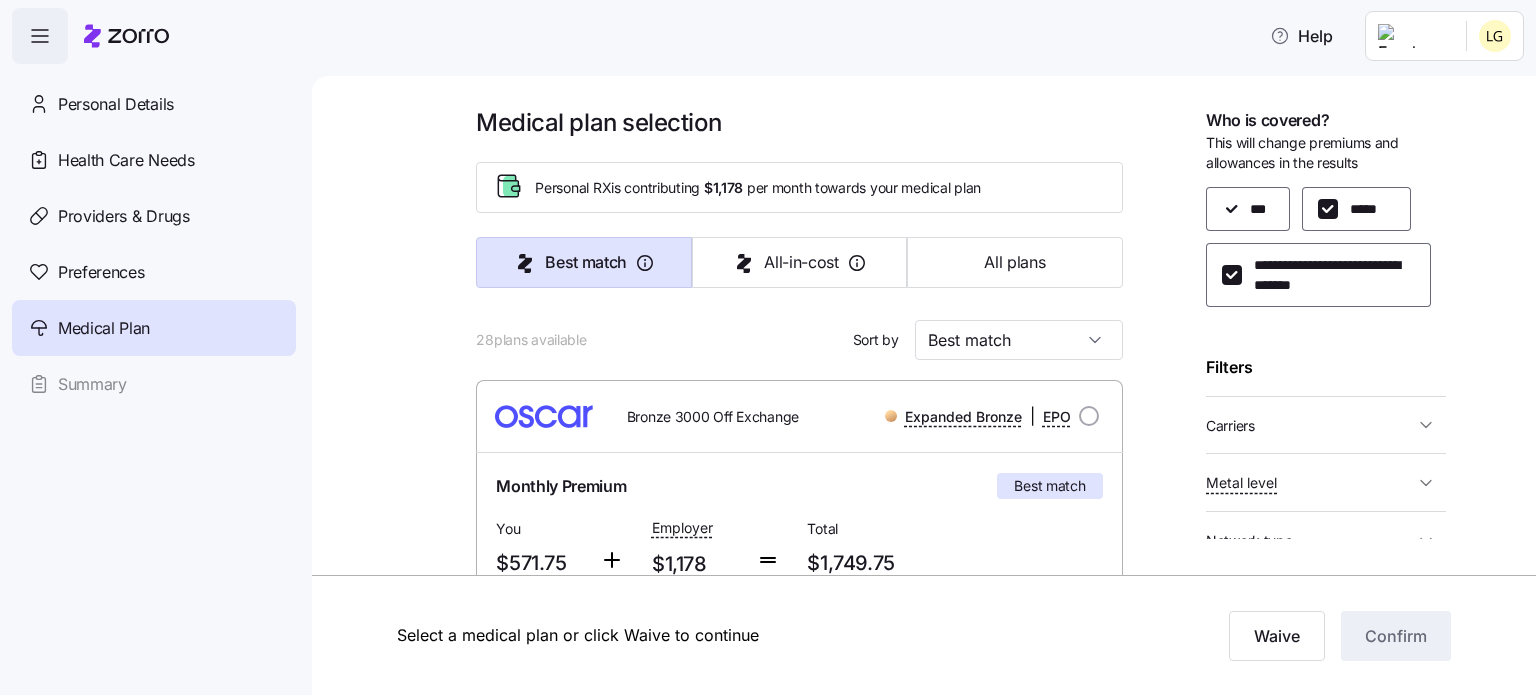 scroll, scrollTop: 0, scrollLeft: 0, axis: both 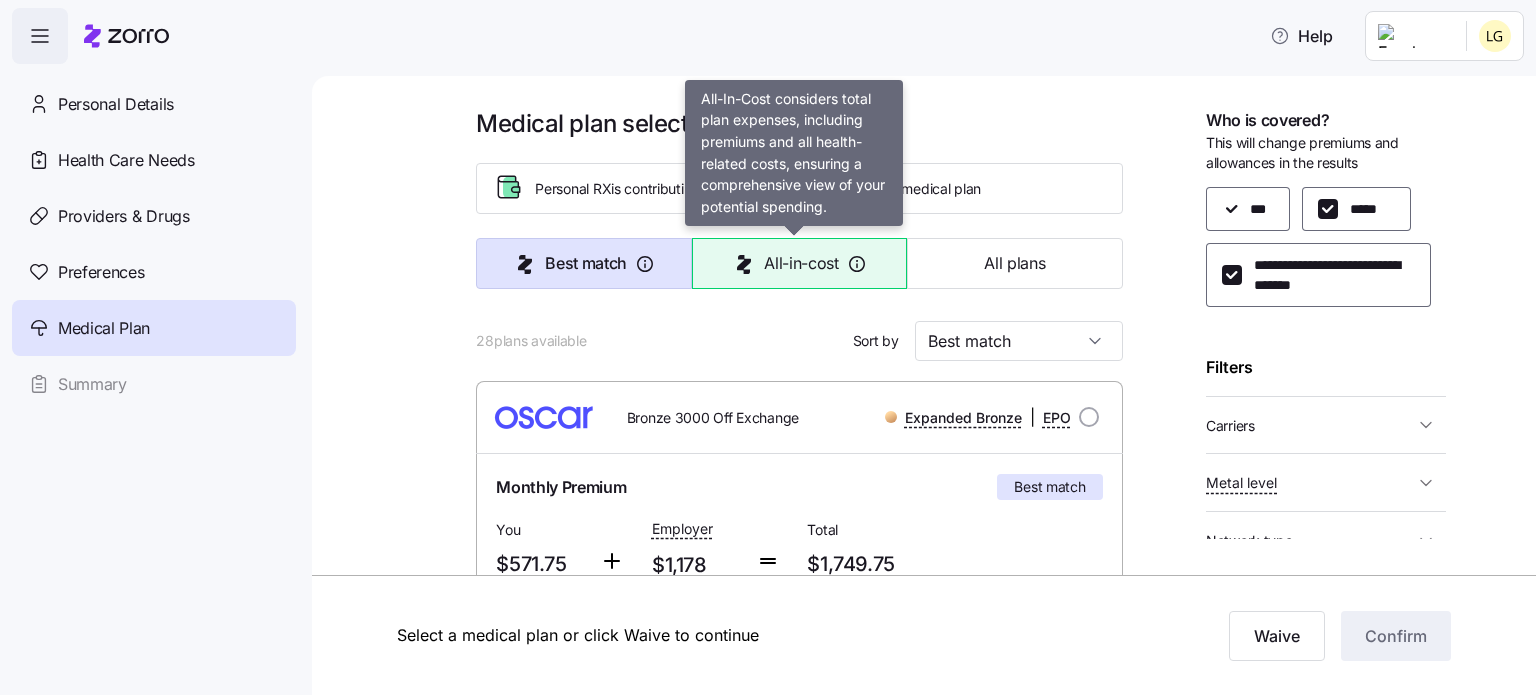 click on "All-in-cost" at bounding box center (801, 263) 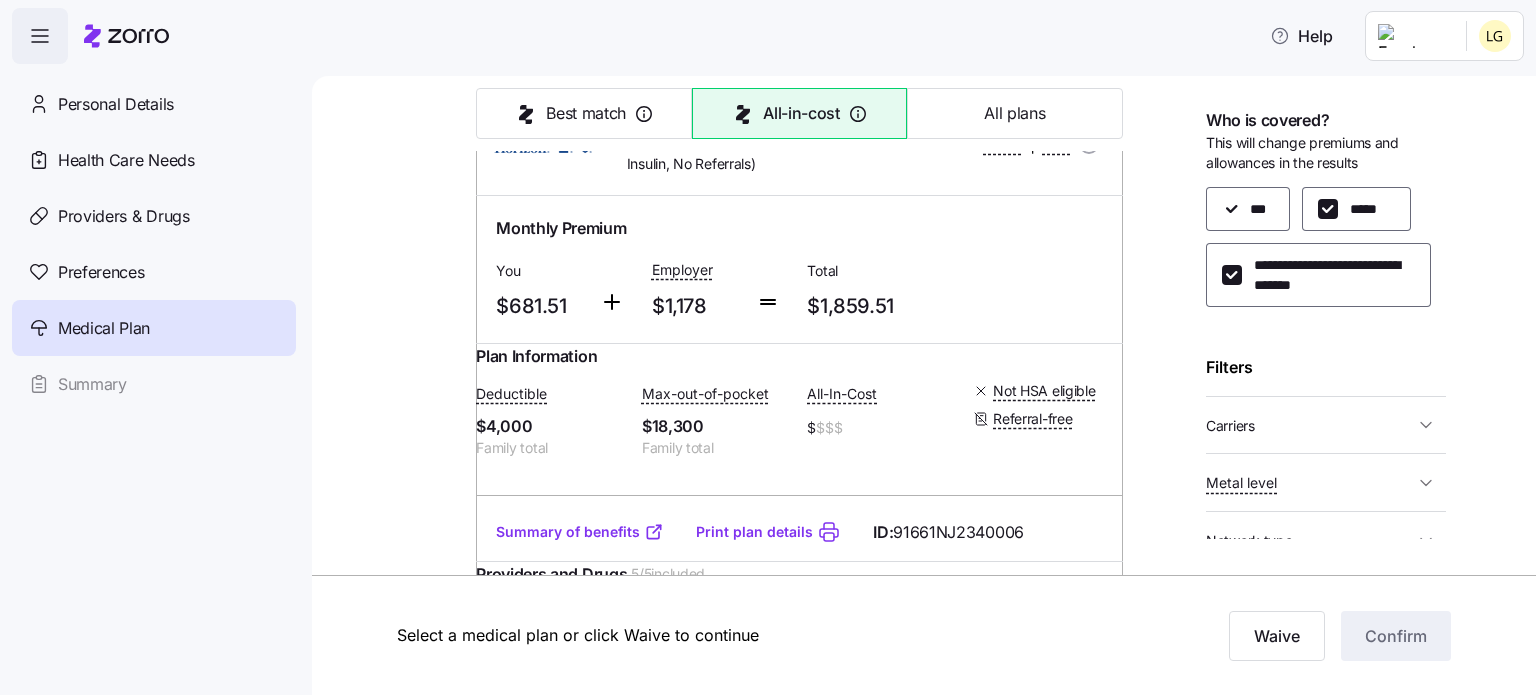 scroll, scrollTop: 1000, scrollLeft: 0, axis: vertical 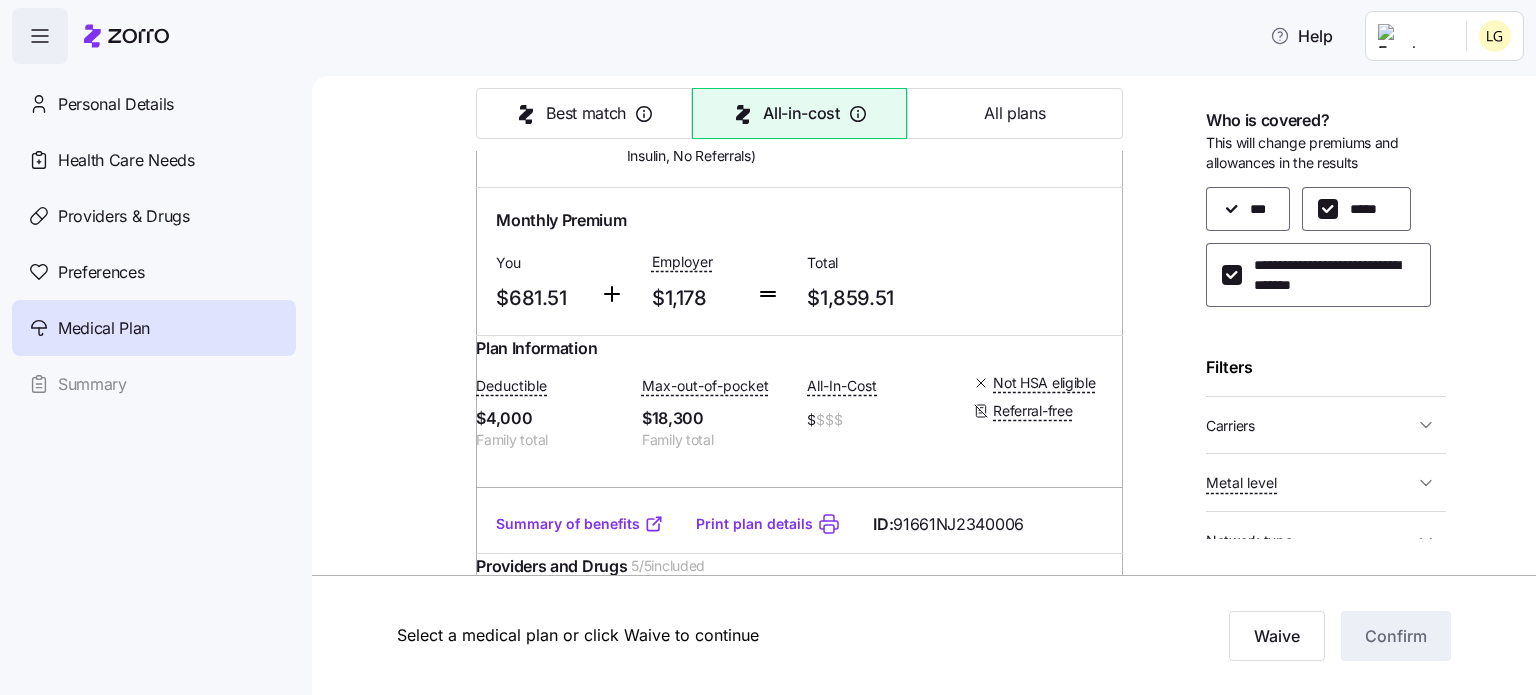 click on "Personal Details Health Care Needs Providers & Drugs Preferences Medical Plan Summary" at bounding box center [154, 244] 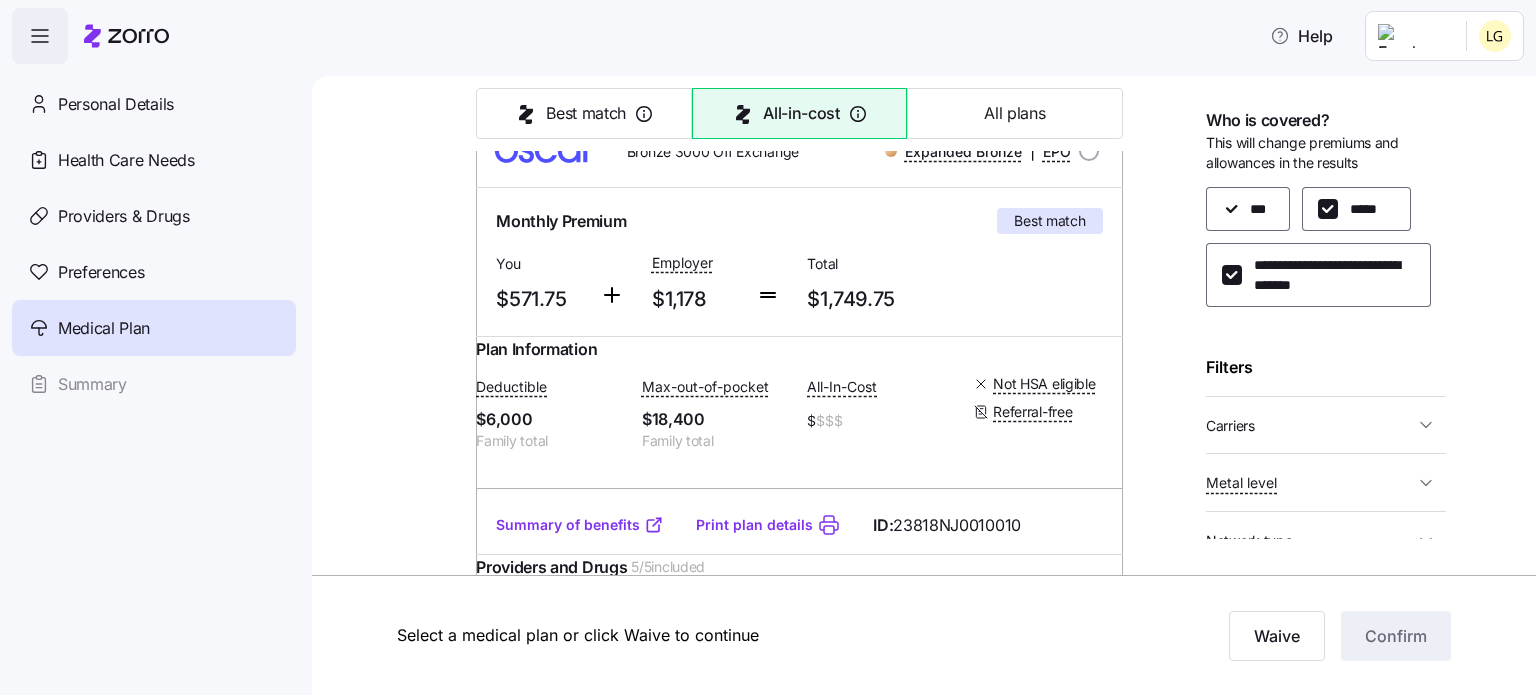 scroll, scrollTop: 1900, scrollLeft: 0, axis: vertical 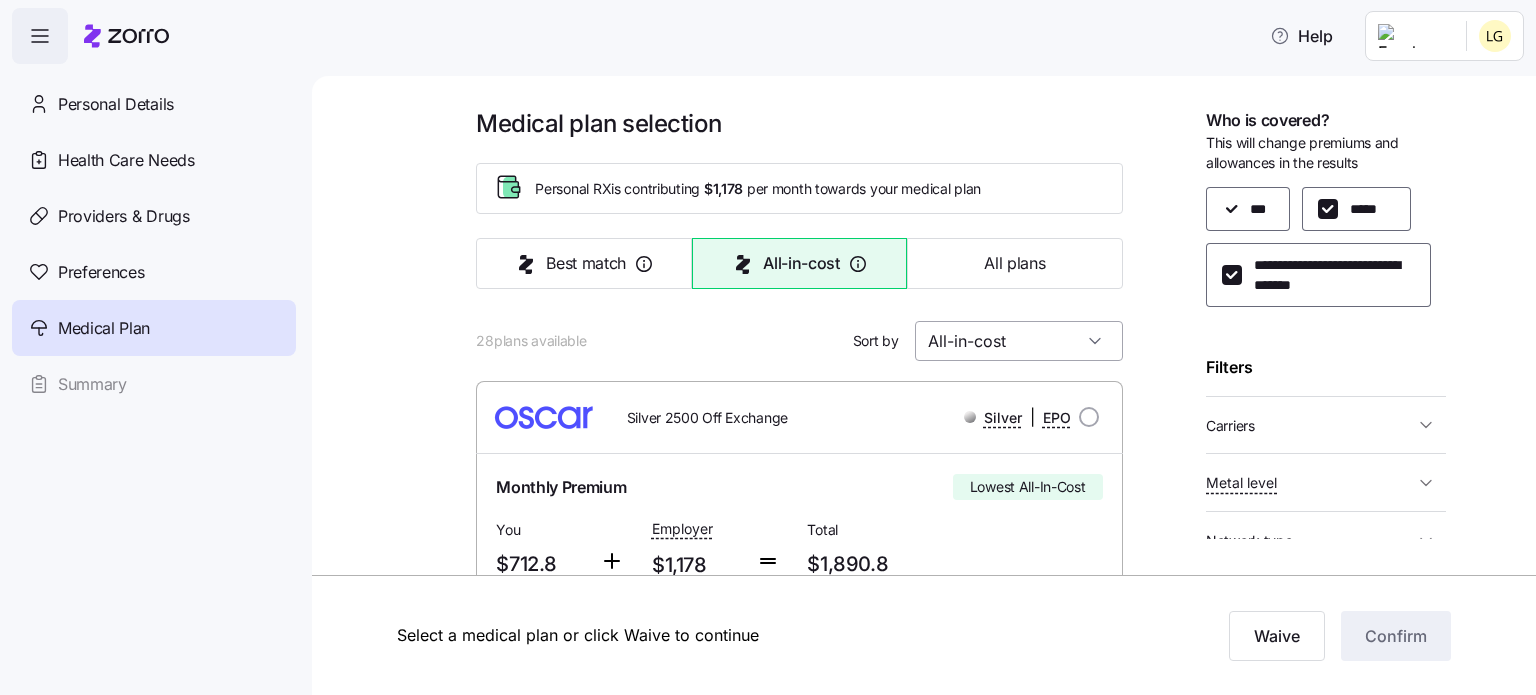 click on "All-in-cost" at bounding box center [1019, 341] 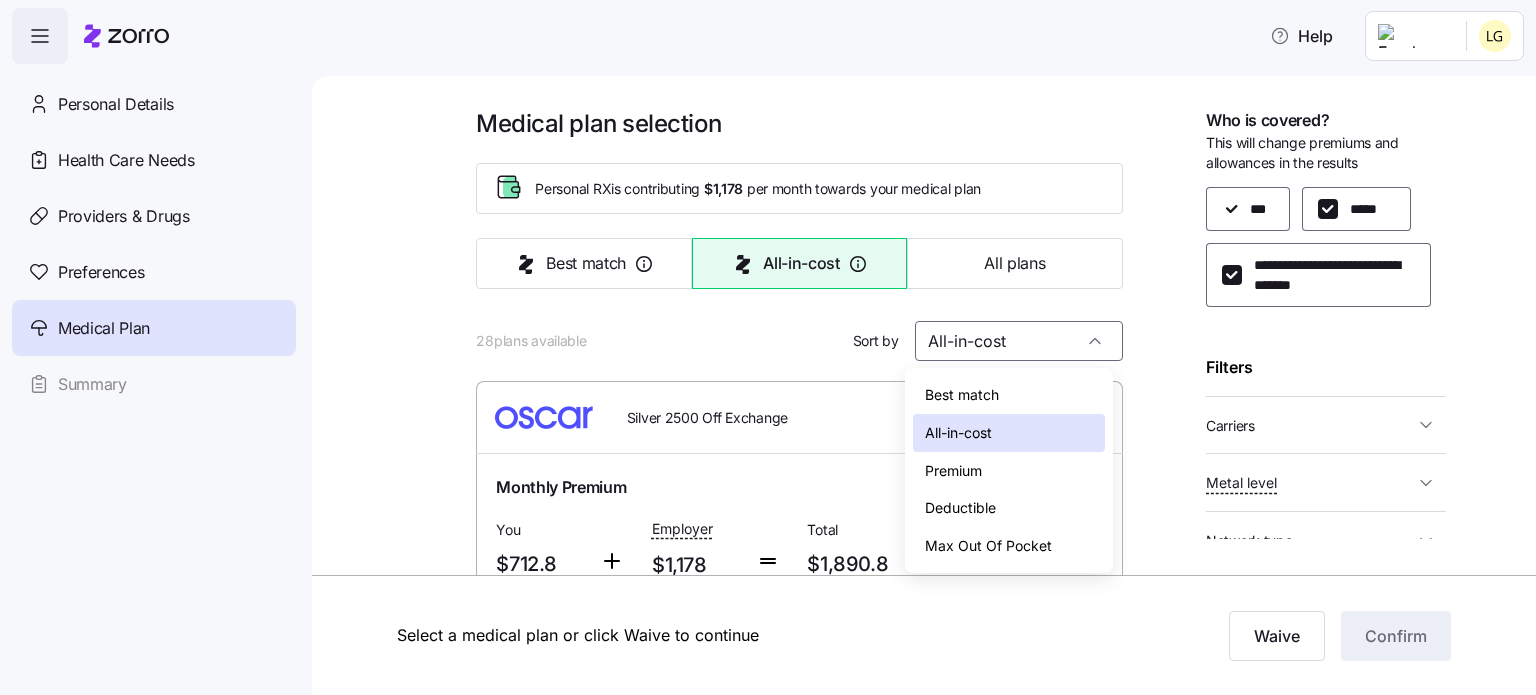 click on "Deductible" at bounding box center [960, 508] 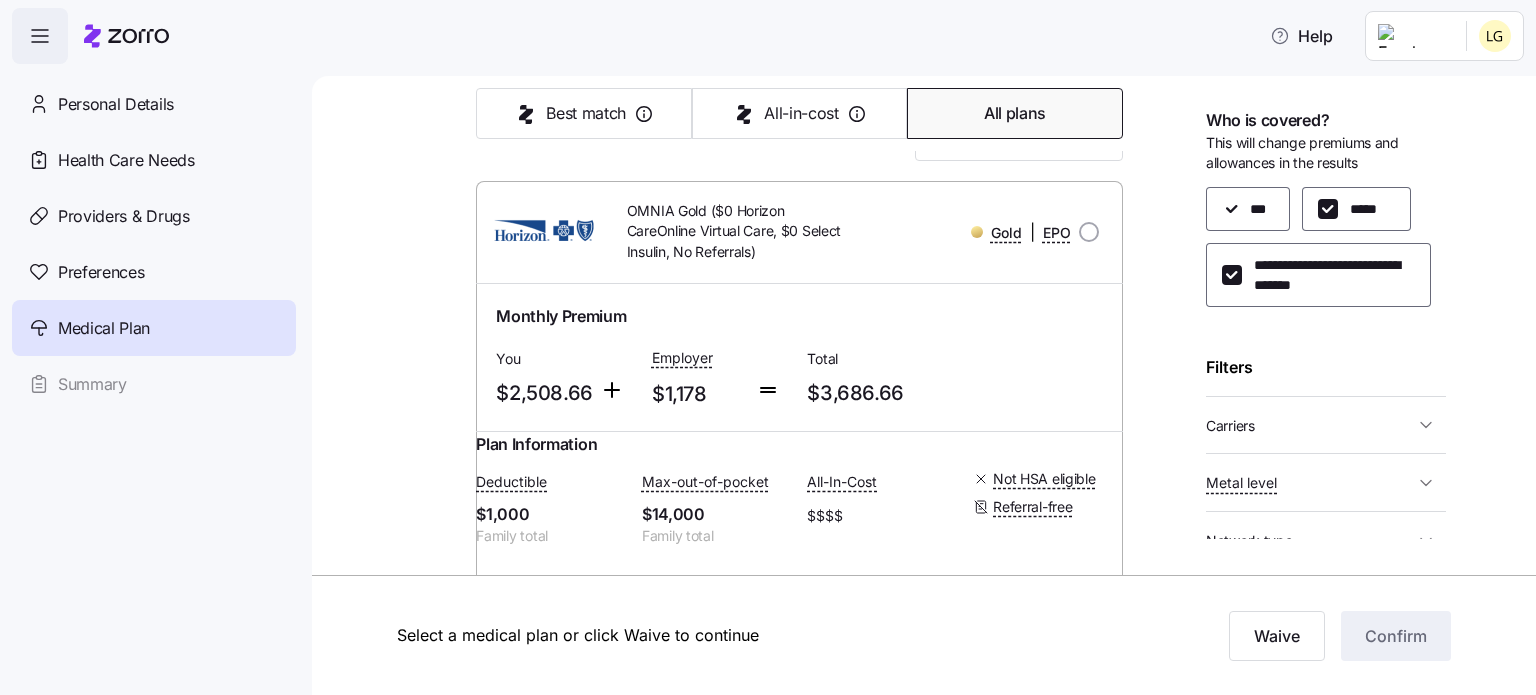 scroll, scrollTop: 0, scrollLeft: 0, axis: both 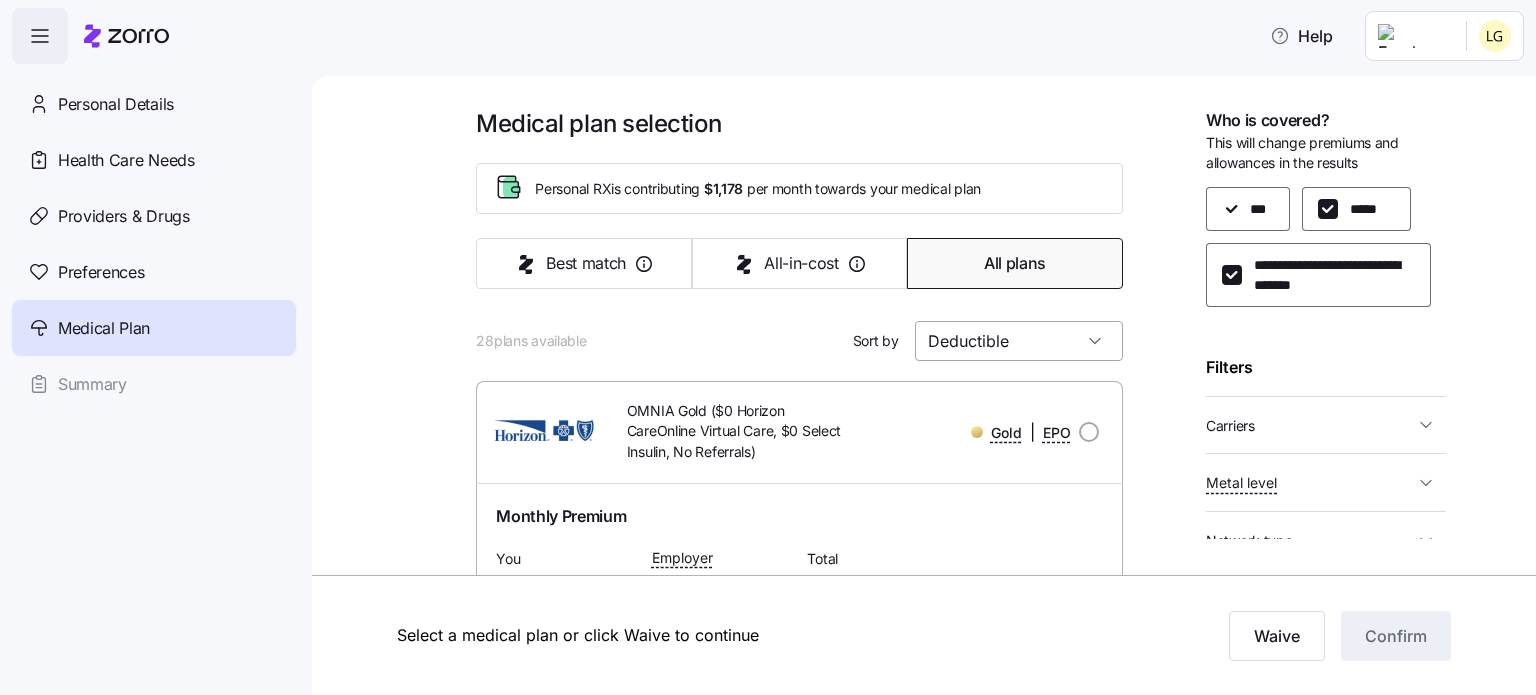 click on "Deductible" at bounding box center (1019, 341) 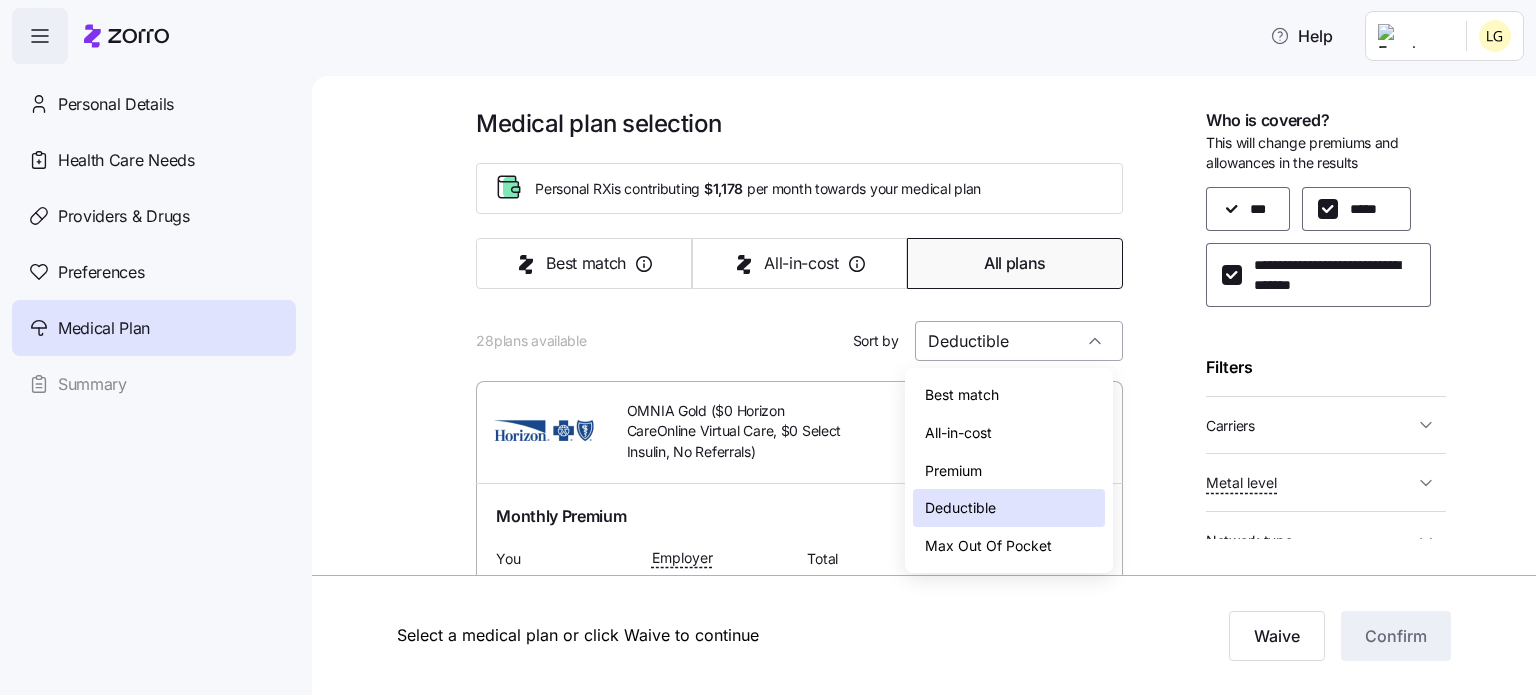click on "Deductible" at bounding box center [1019, 341] 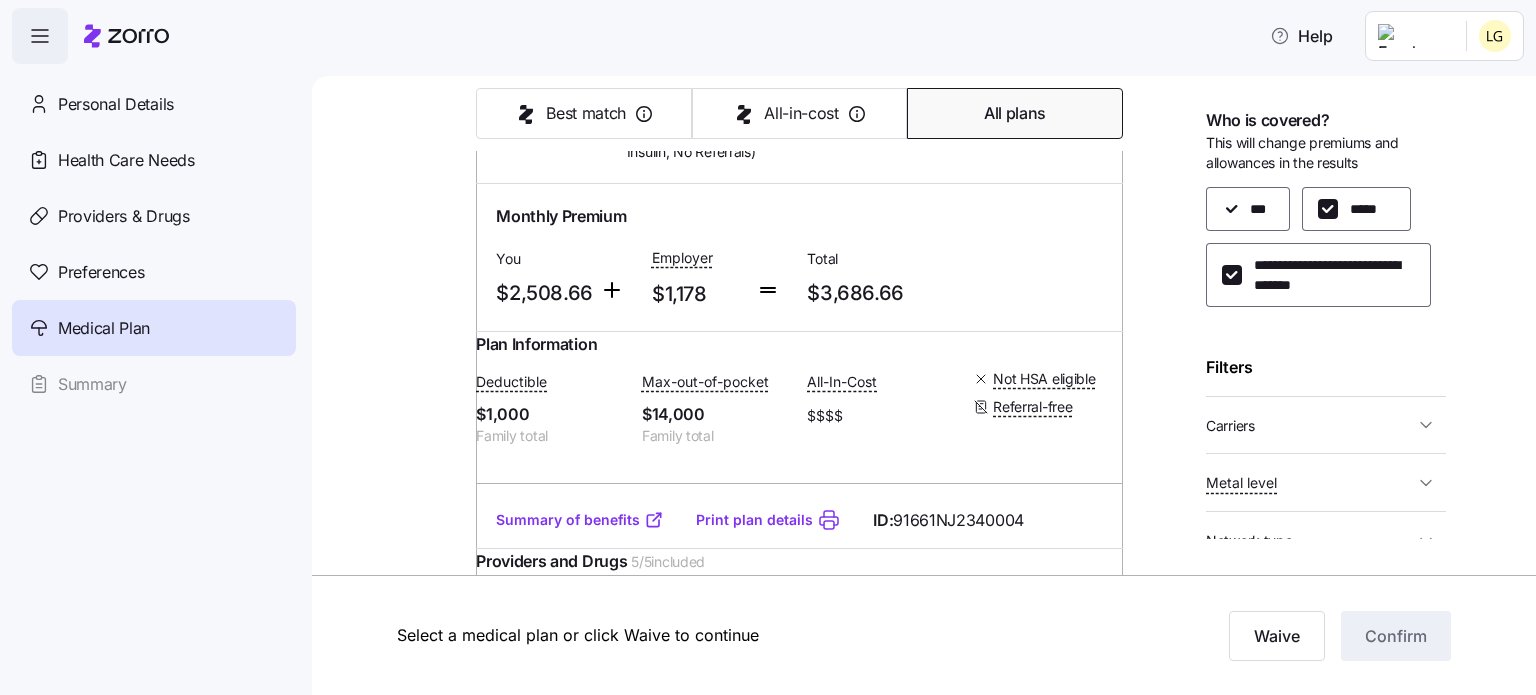 scroll, scrollTop: 0, scrollLeft: 0, axis: both 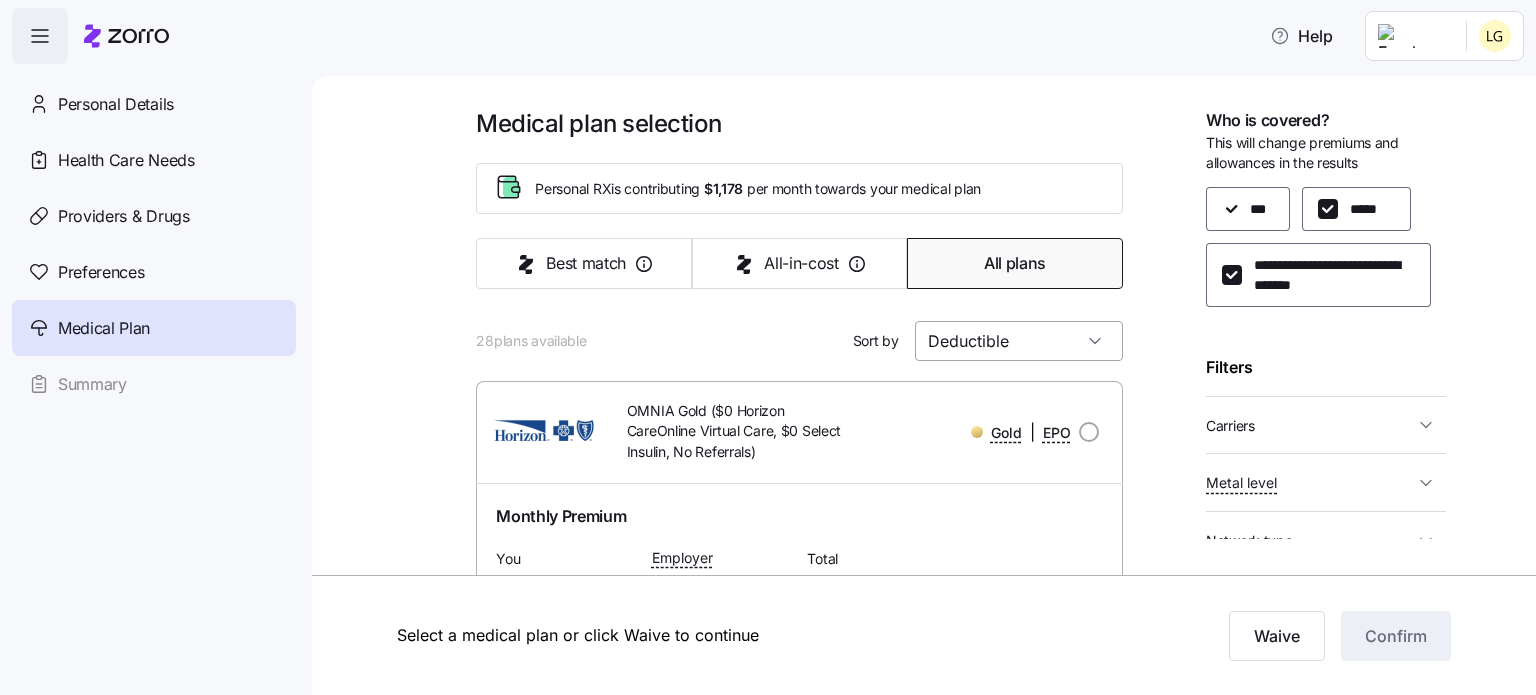 click on "Deductible" at bounding box center (1019, 341) 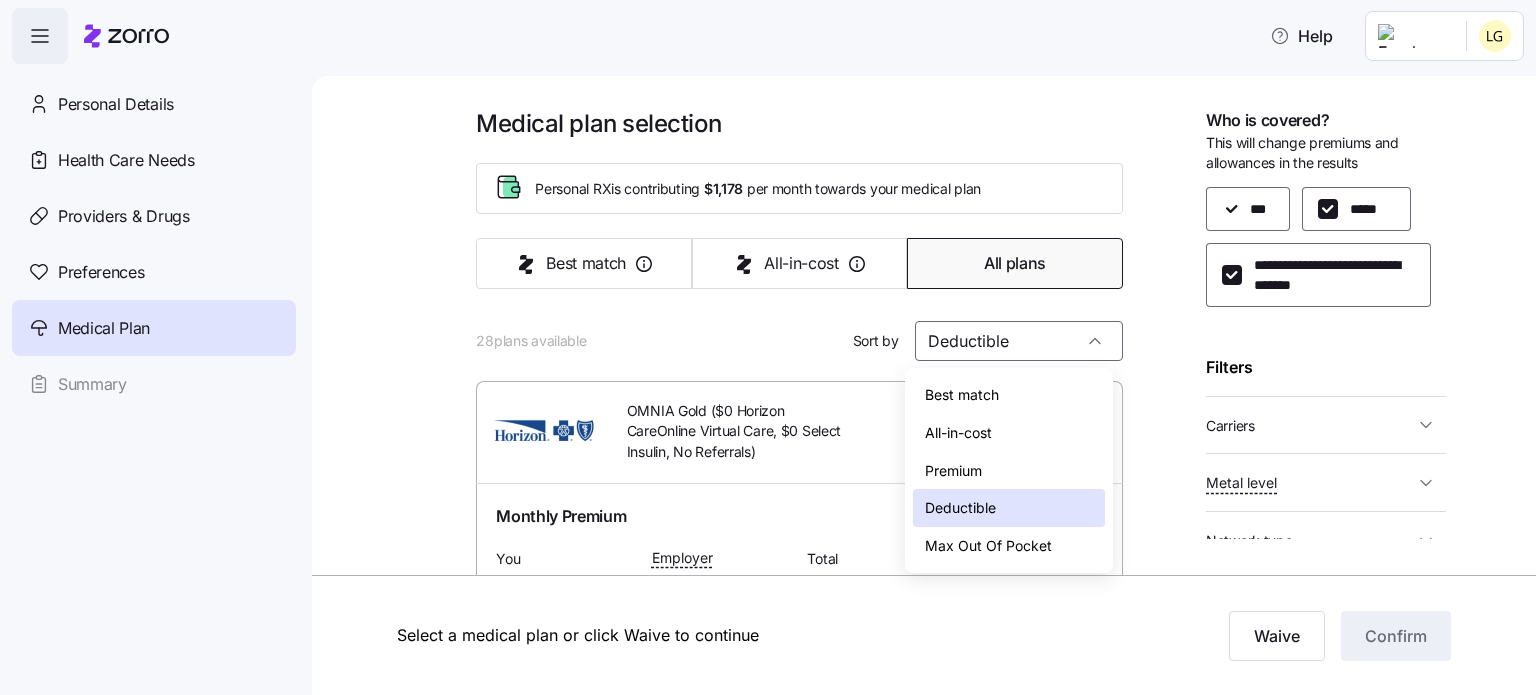 click on "Premium" at bounding box center [953, 471] 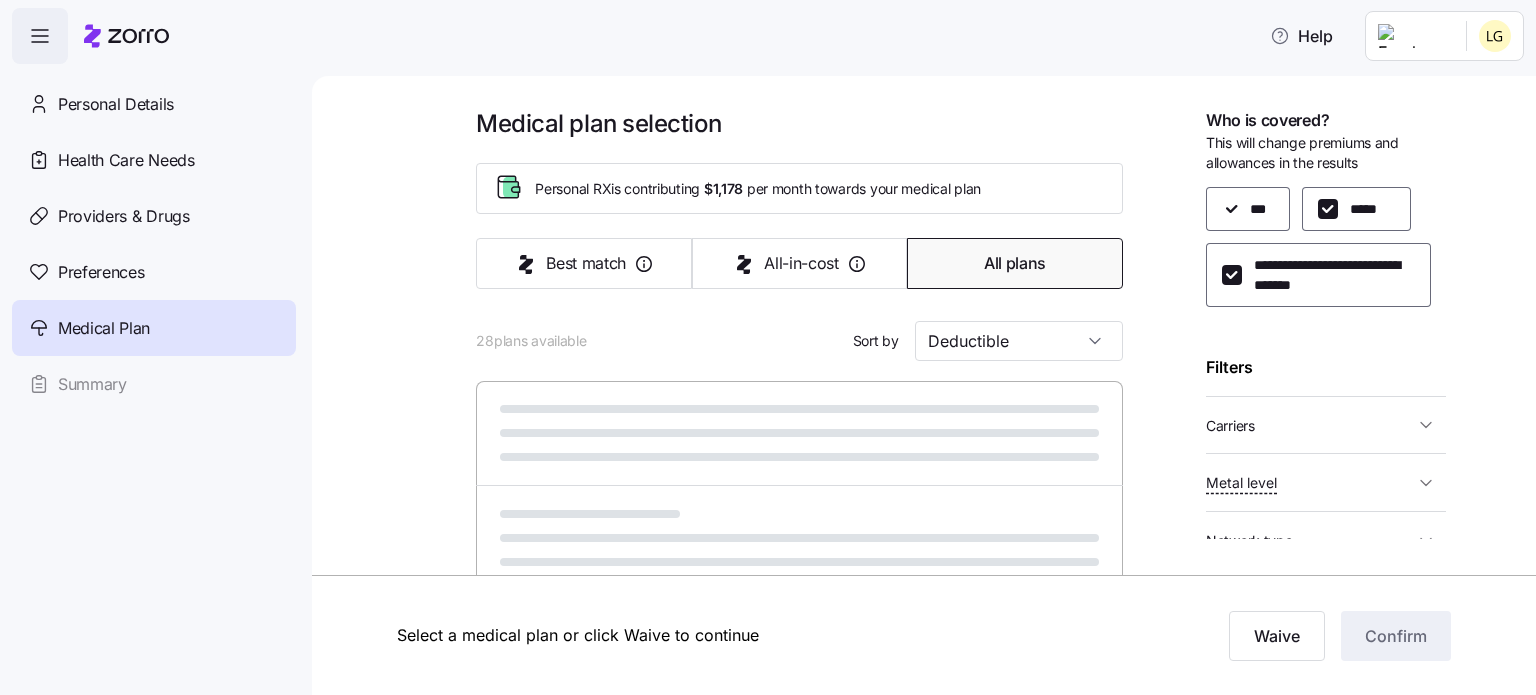 type on "Premium" 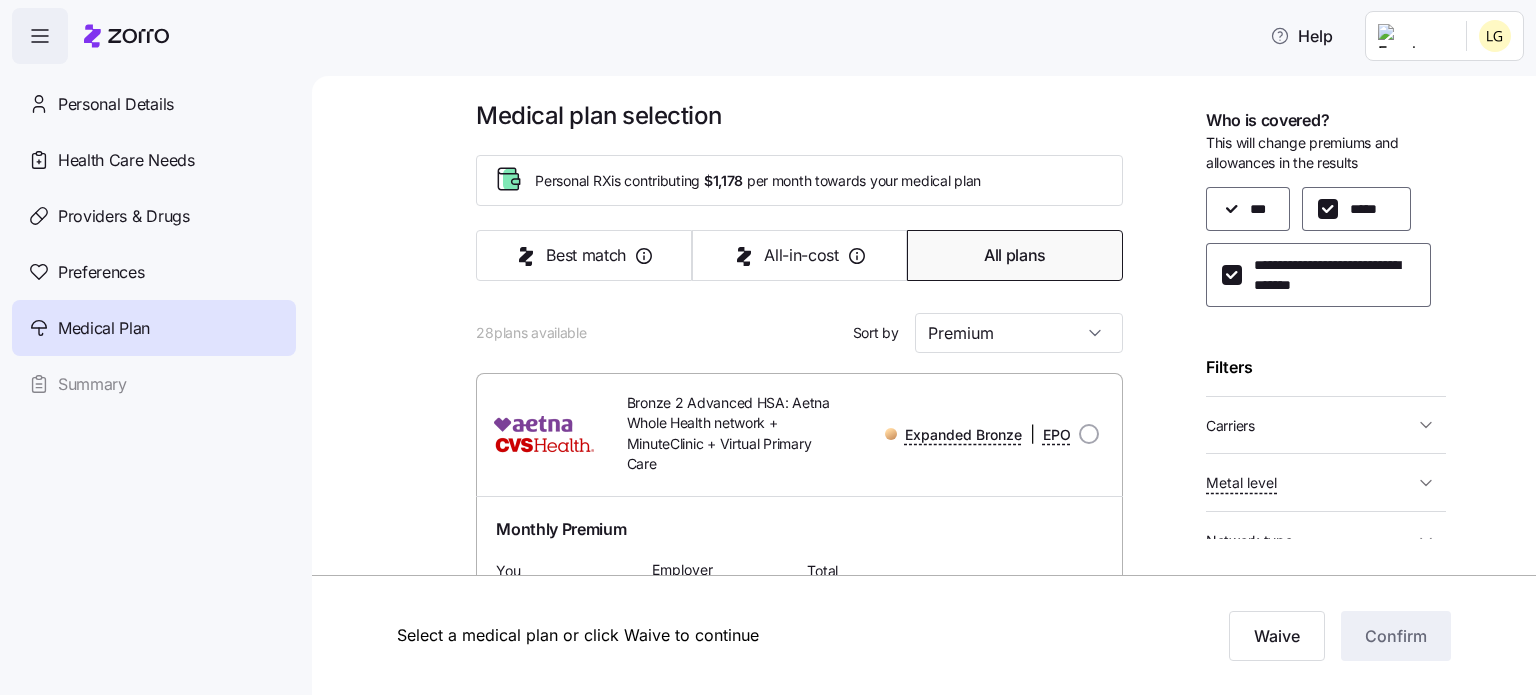 scroll, scrollTop: 0, scrollLeft: 0, axis: both 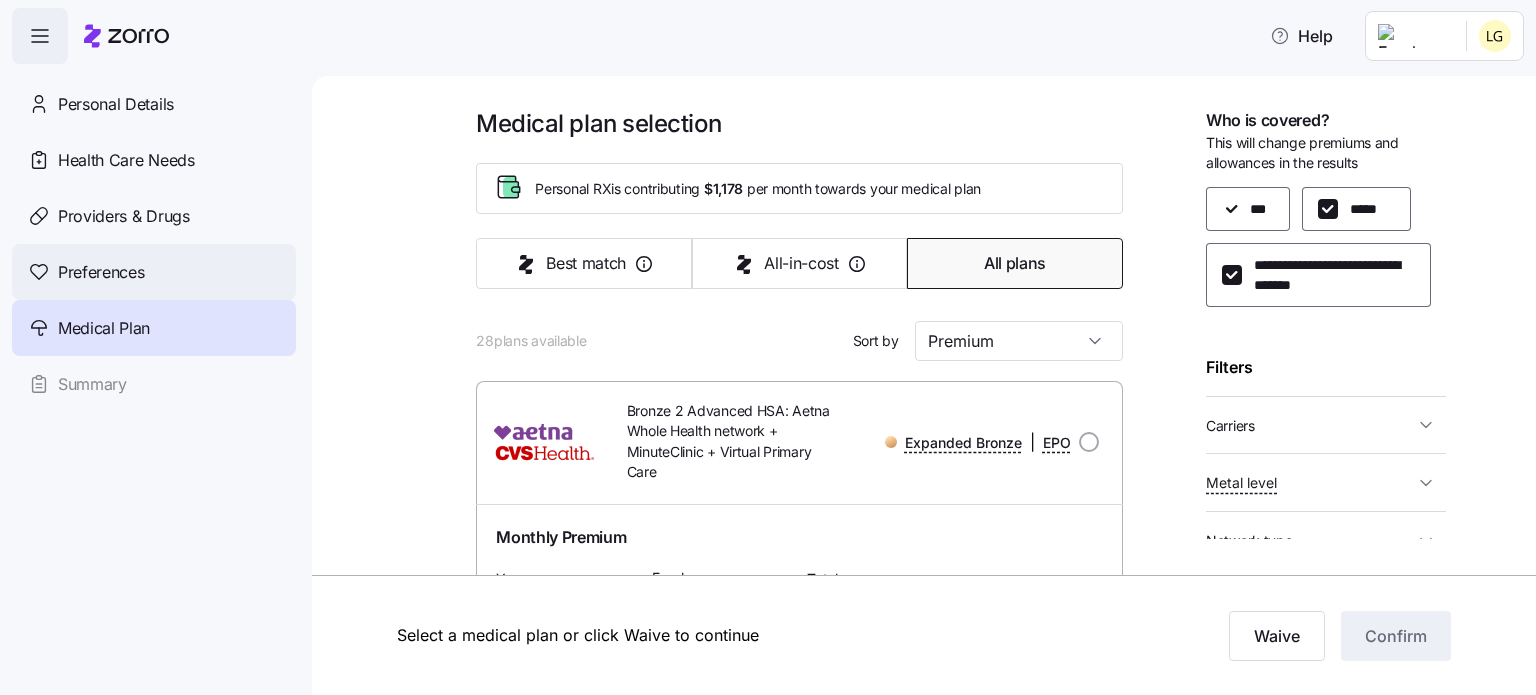 click on "Preferences" at bounding box center [101, 272] 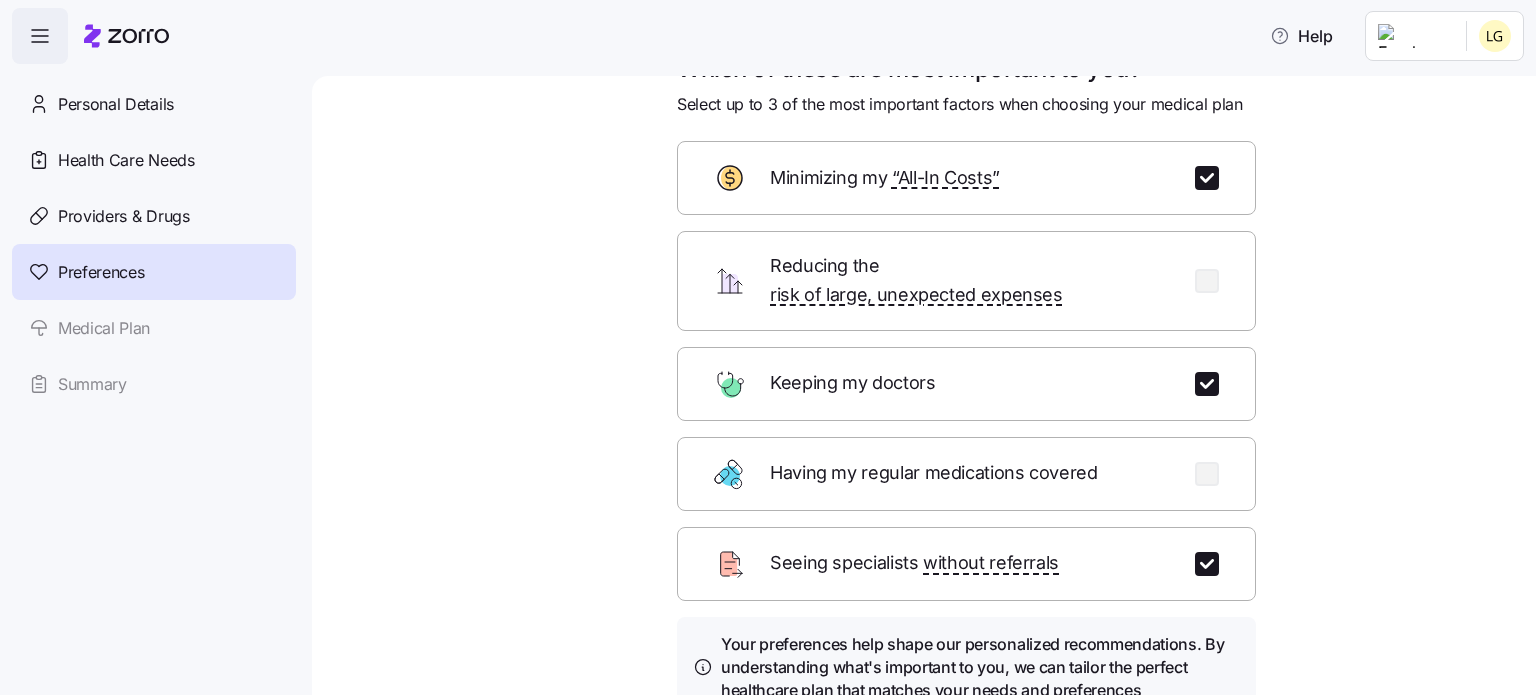 scroll, scrollTop: 100, scrollLeft: 0, axis: vertical 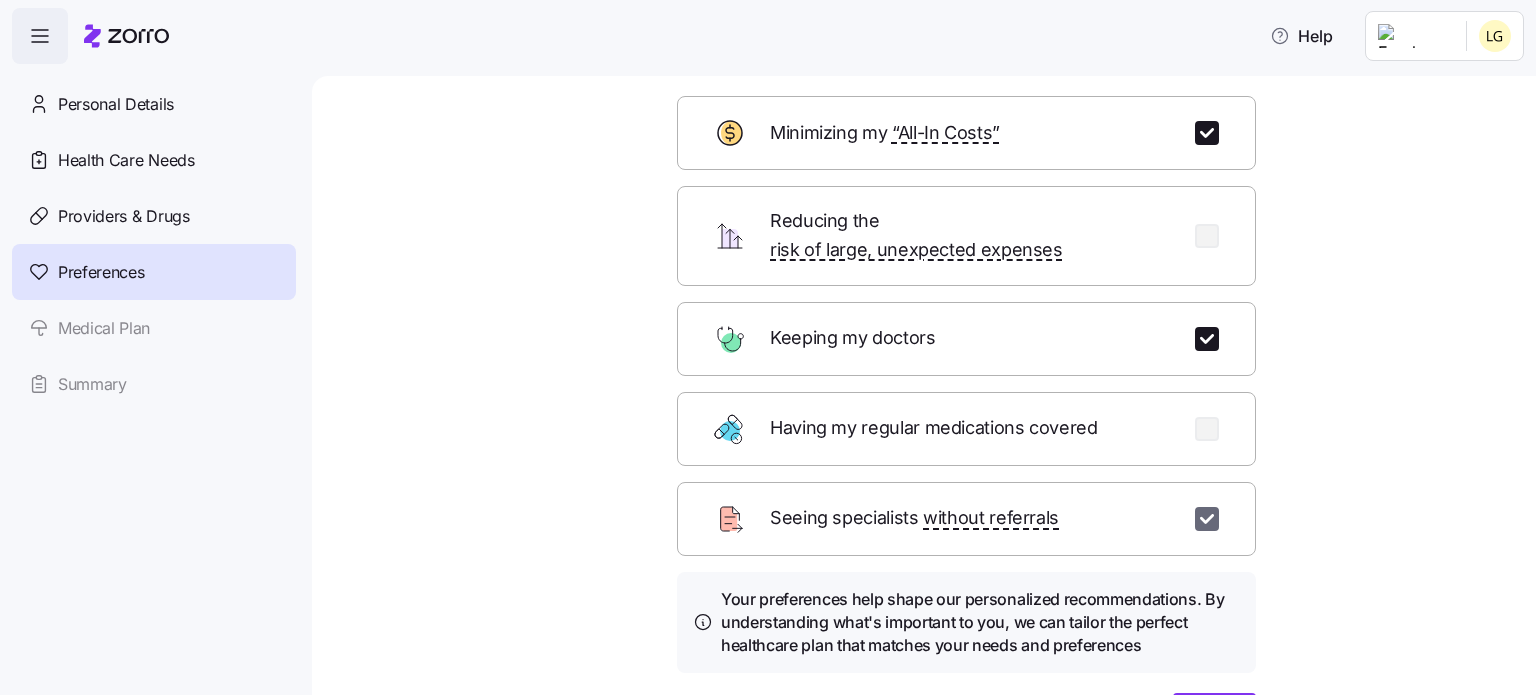 click at bounding box center (1207, 519) 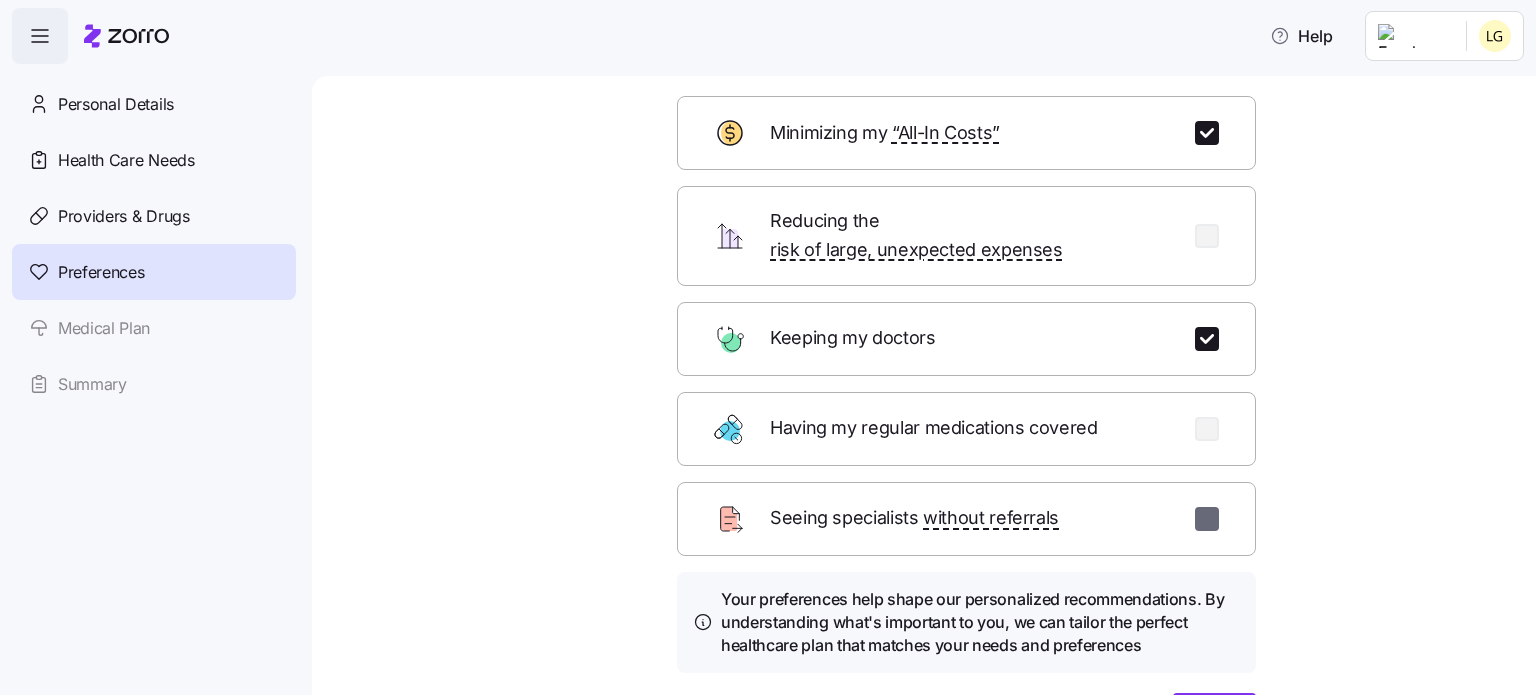 checkbox on "false" 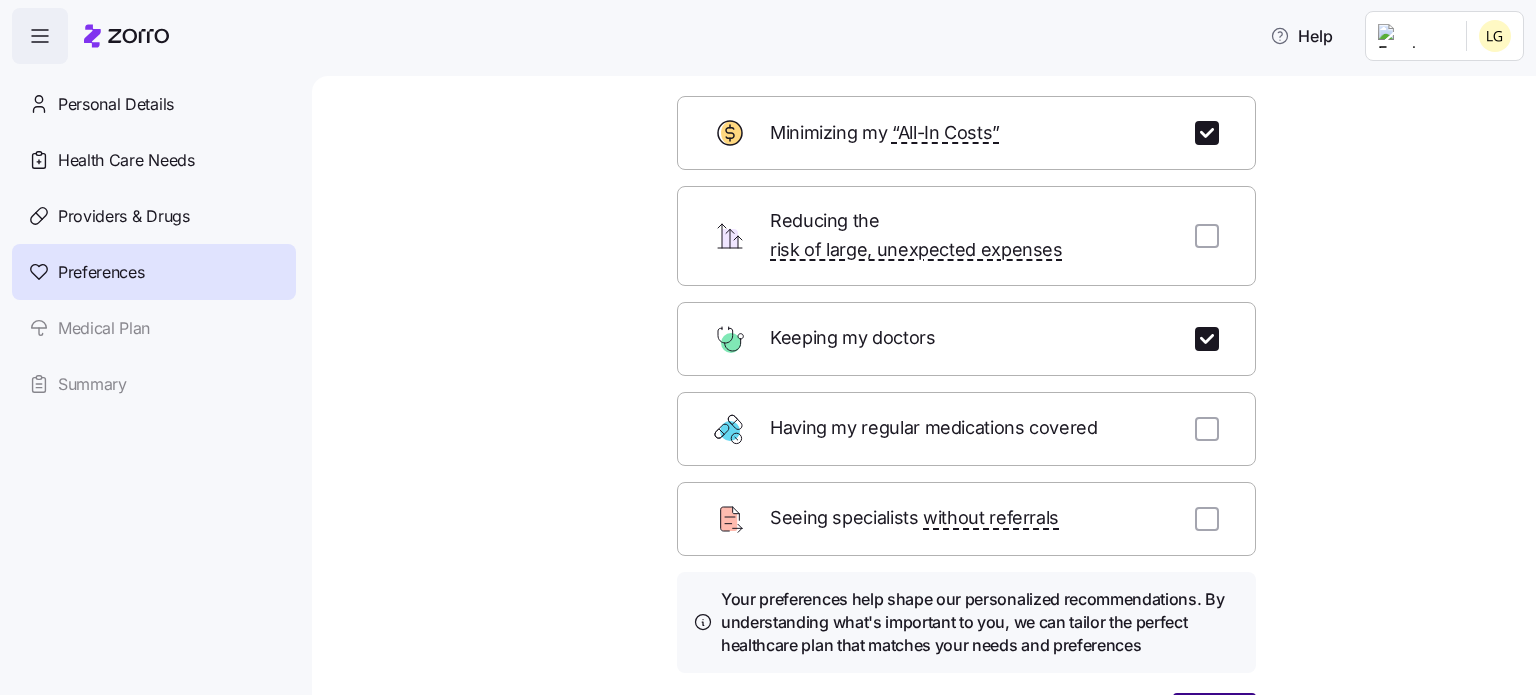 click on "Next" at bounding box center [1214, 718] 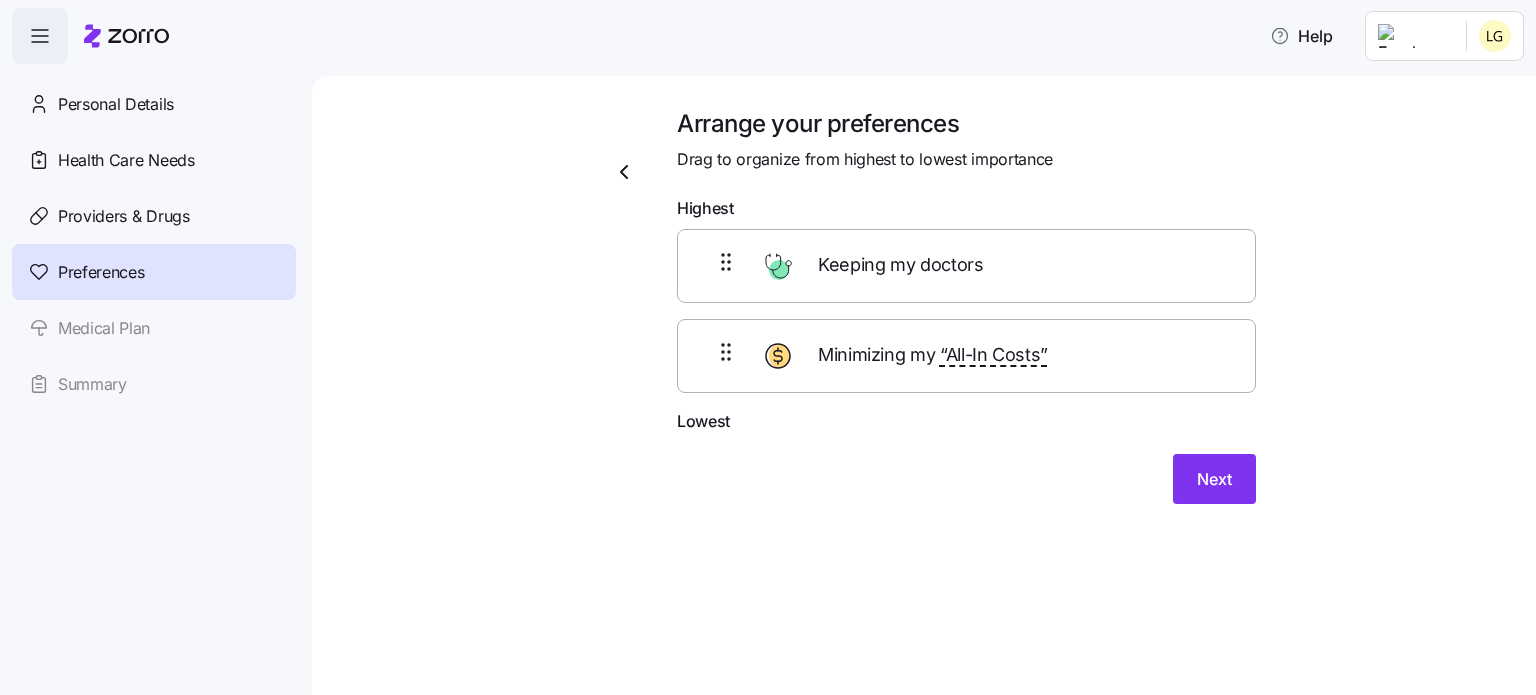 scroll, scrollTop: 0, scrollLeft: 0, axis: both 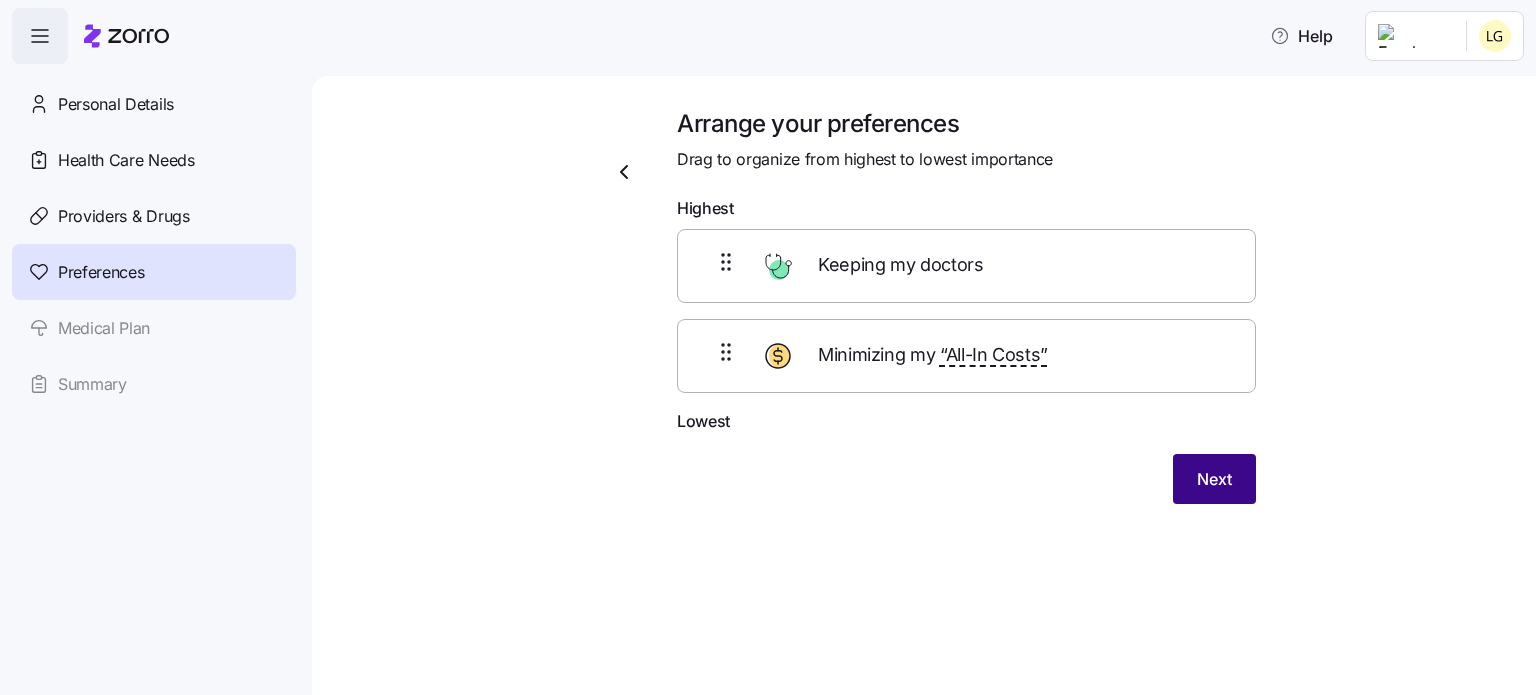 click on "Next" at bounding box center (1214, 479) 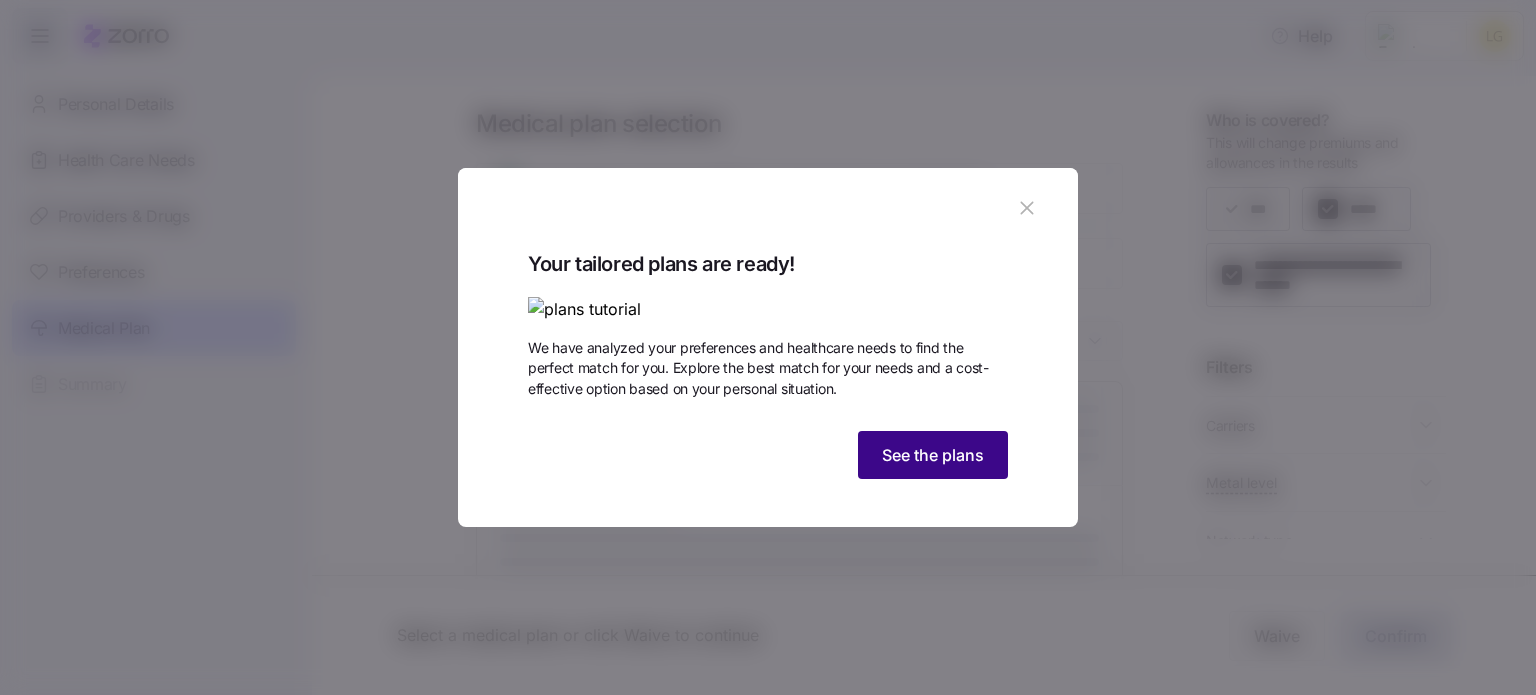 click on "See the plans" at bounding box center (933, 455) 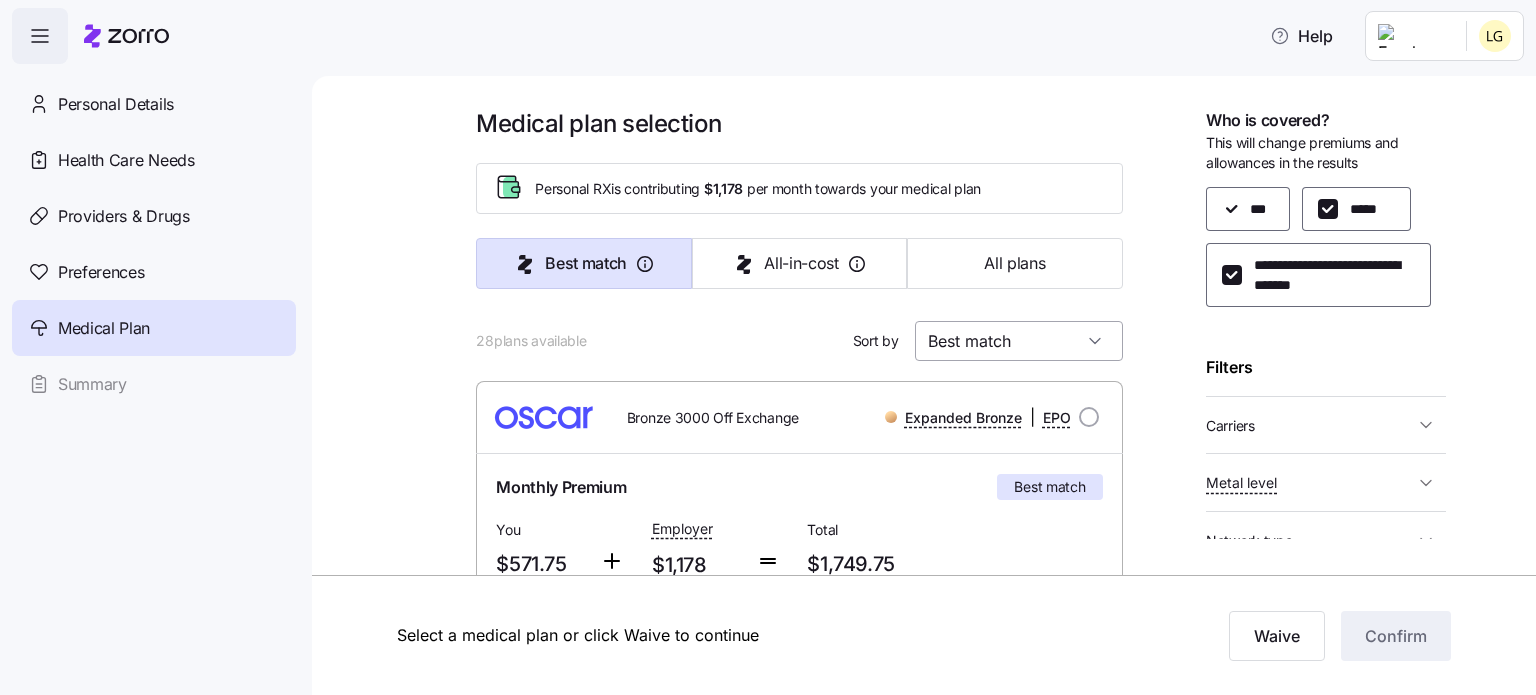click on "Best match" at bounding box center (1019, 341) 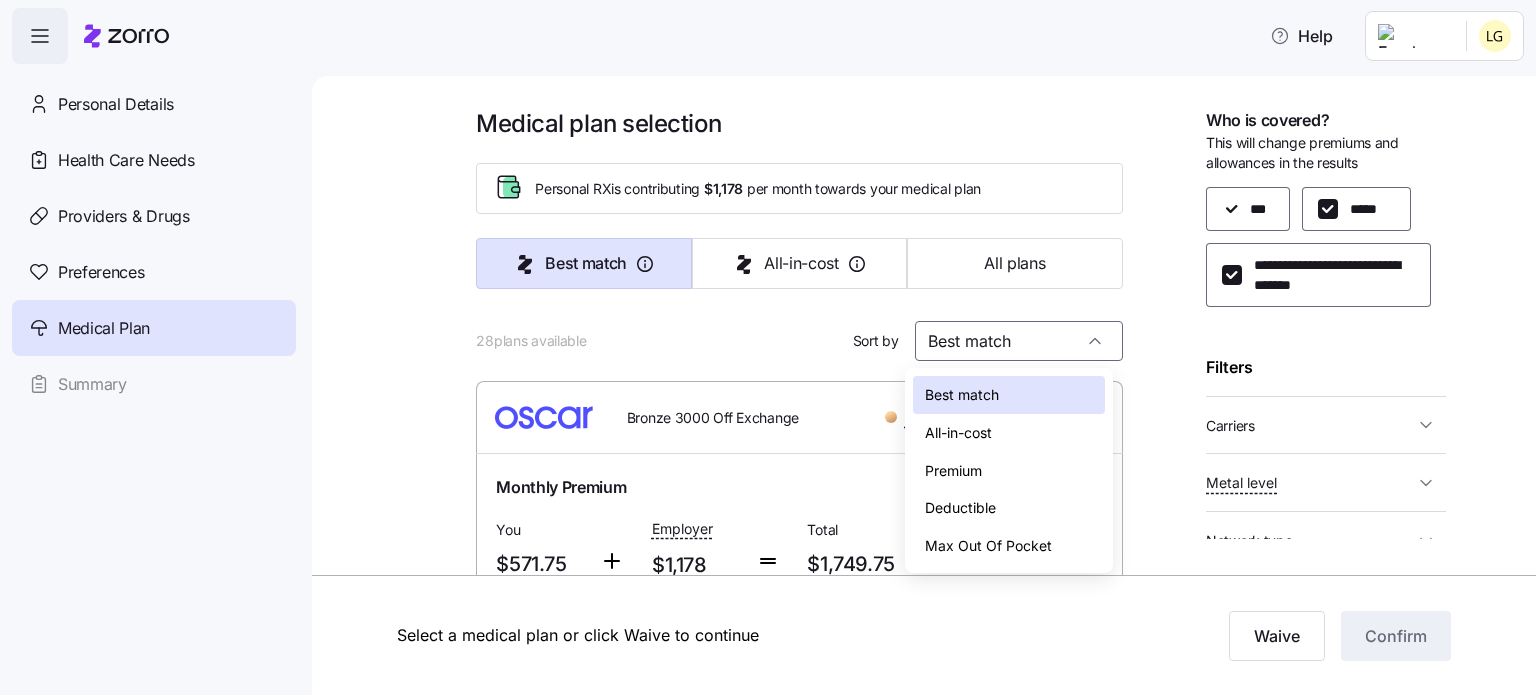 click on "Premium" at bounding box center (953, 471) 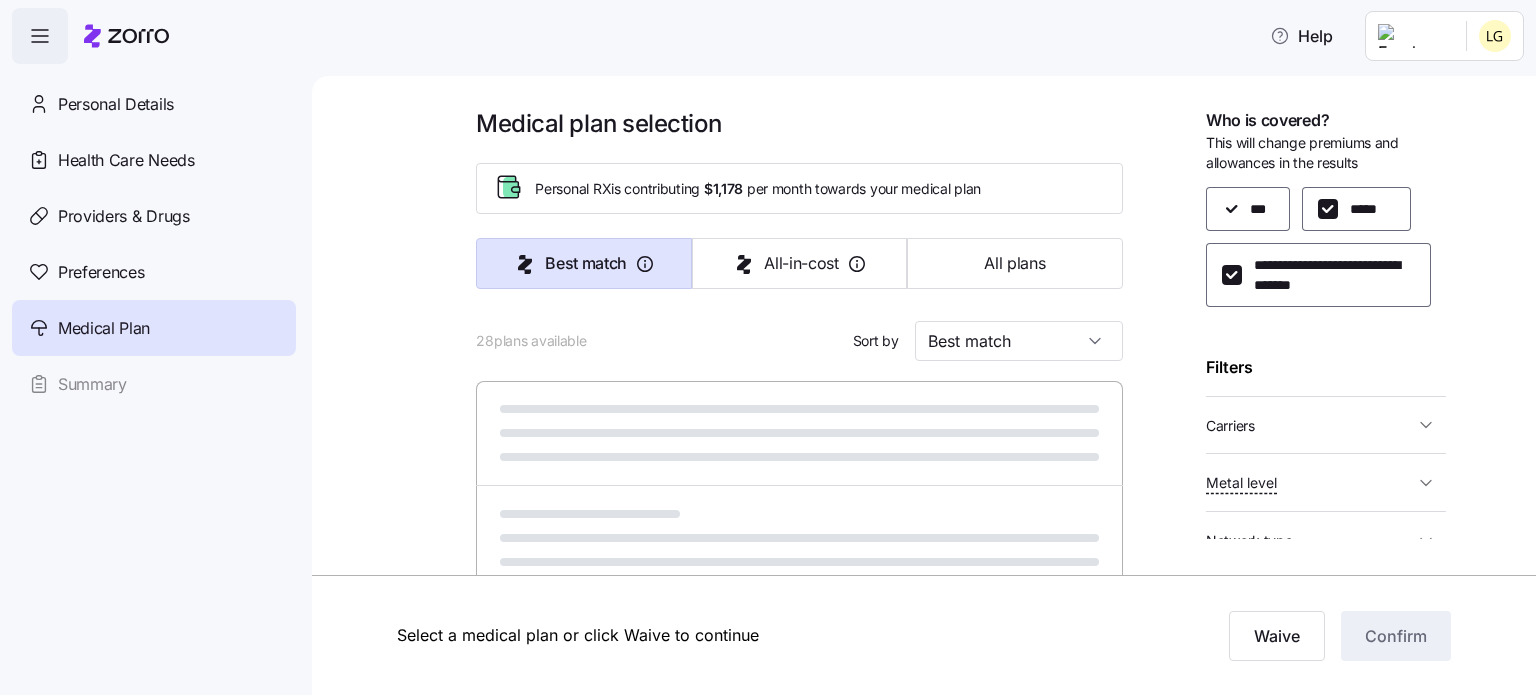 type on "Premium" 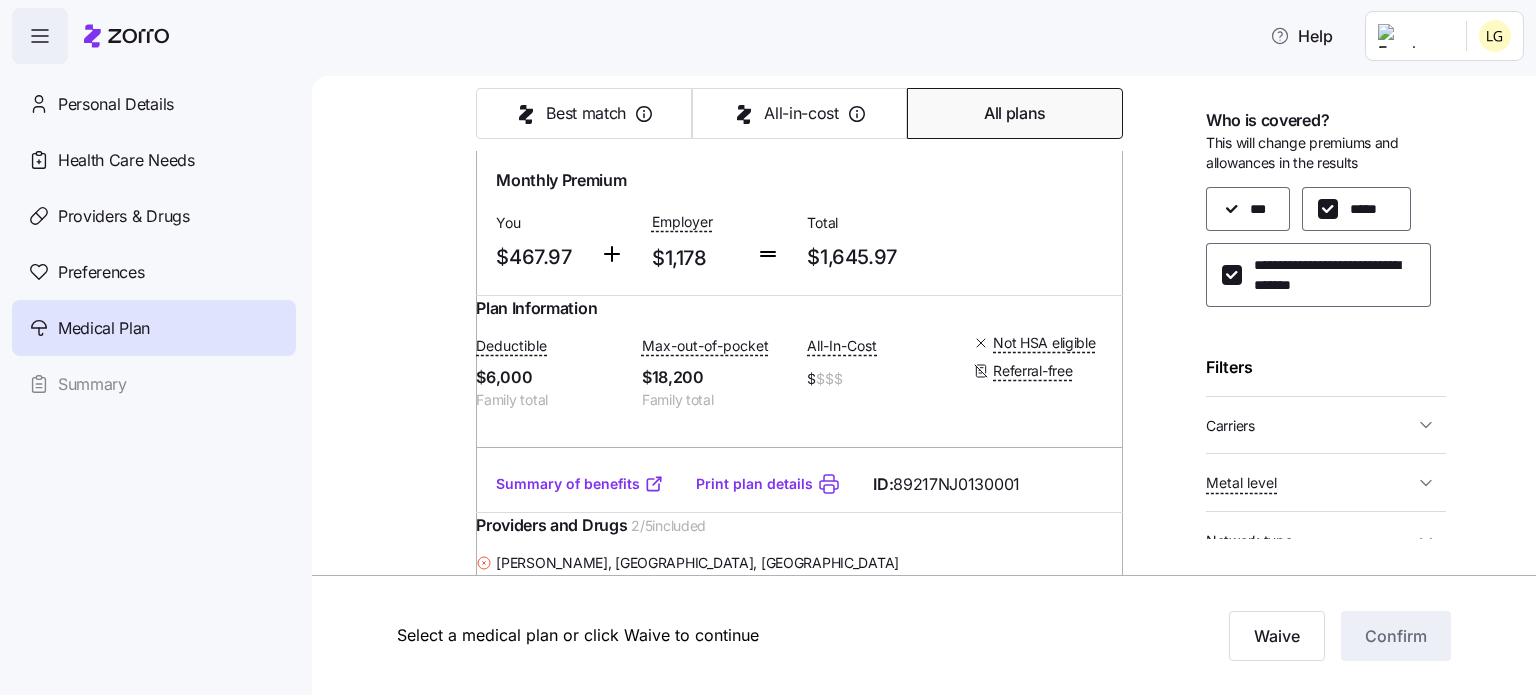 scroll, scrollTop: 1100, scrollLeft: 0, axis: vertical 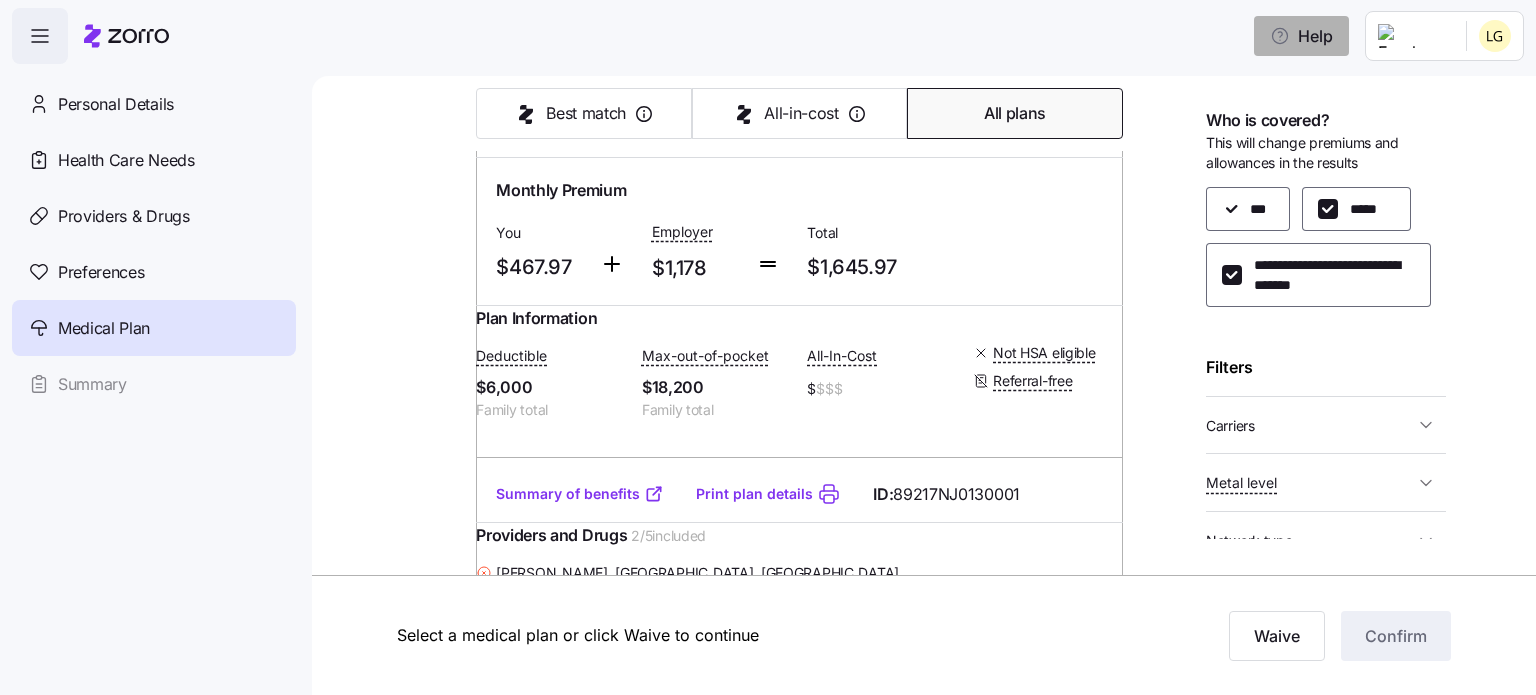 click on "Help" at bounding box center [1301, 36] 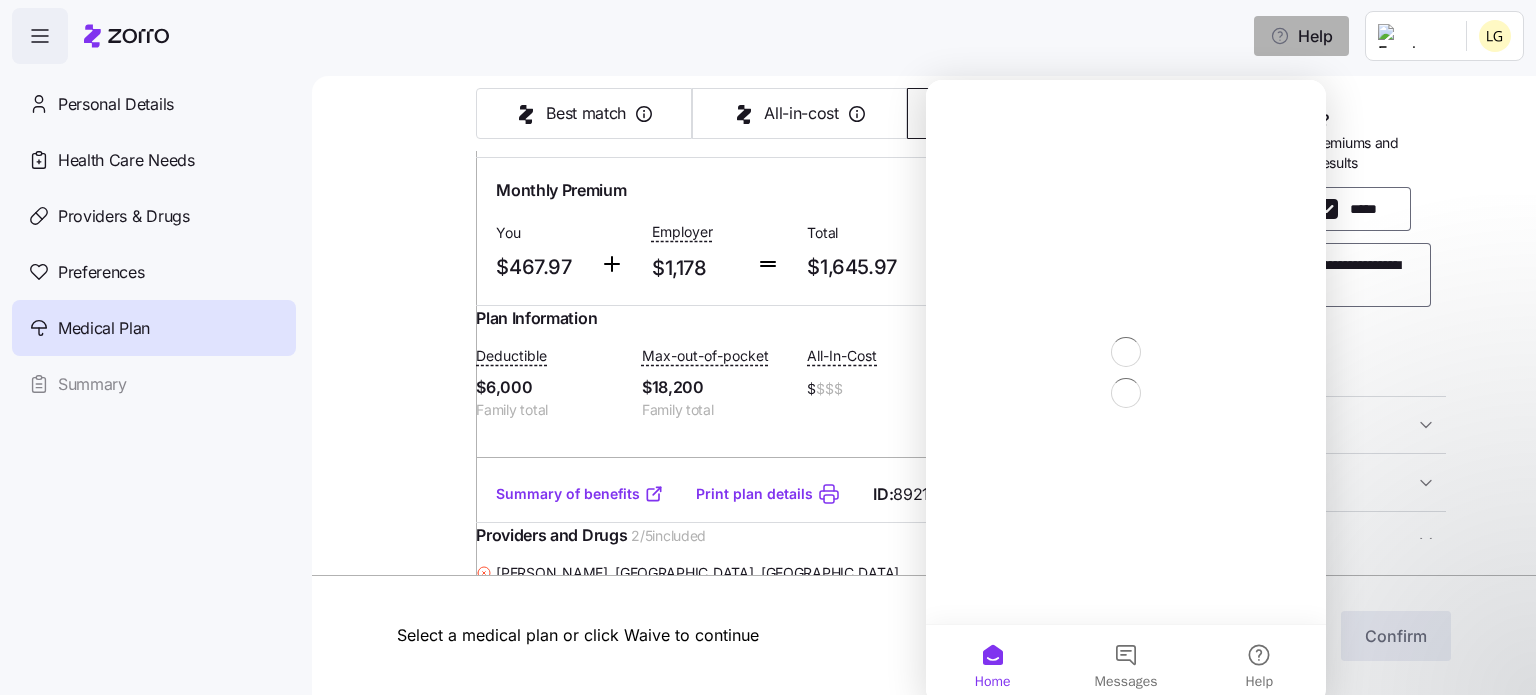 scroll, scrollTop: 0, scrollLeft: 0, axis: both 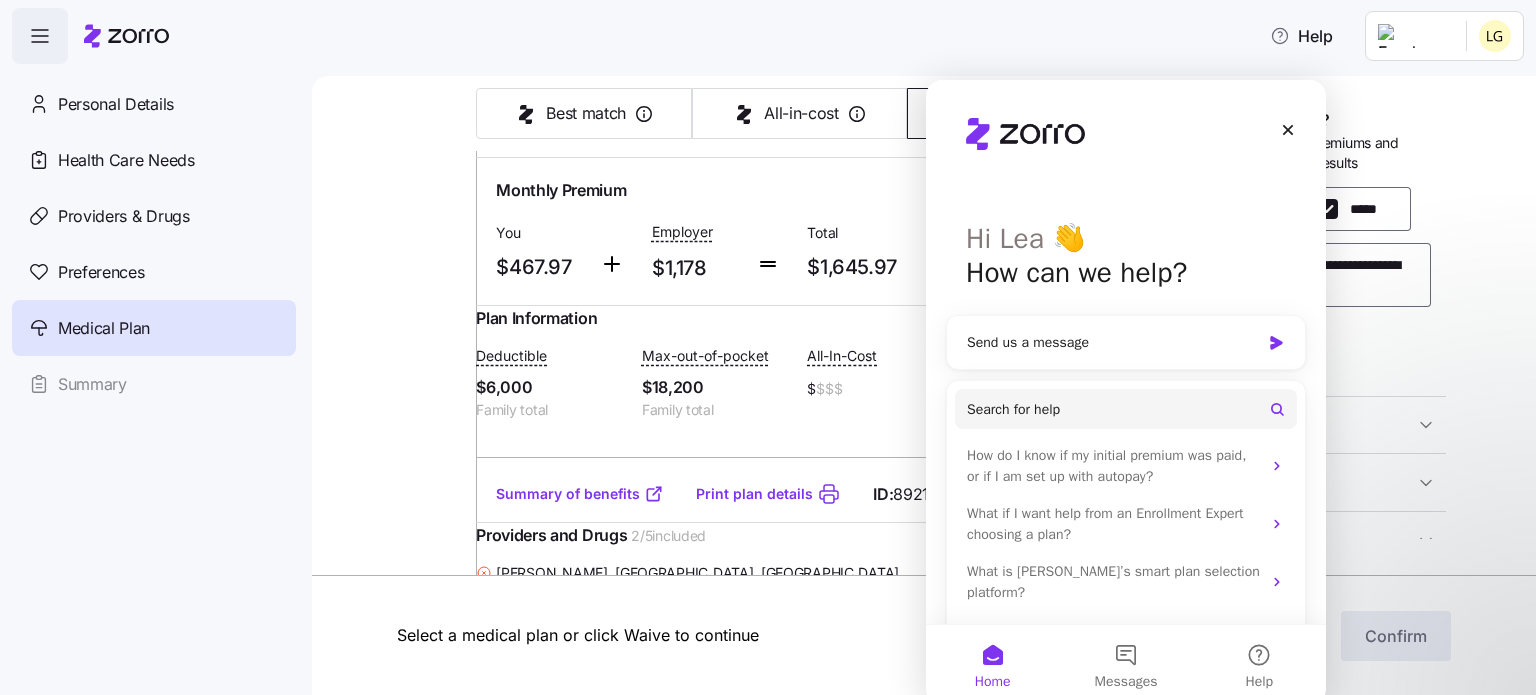 click on "Help" at bounding box center (768, 36) 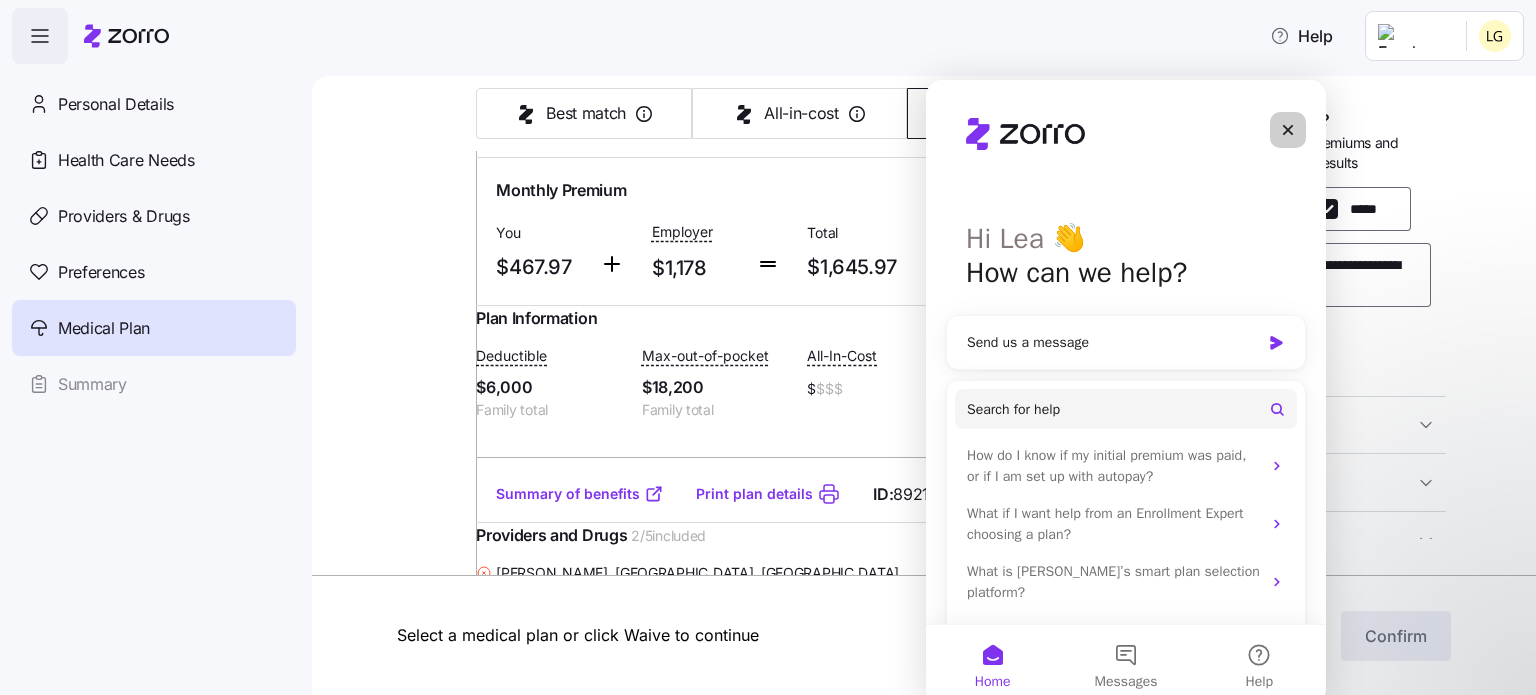 click 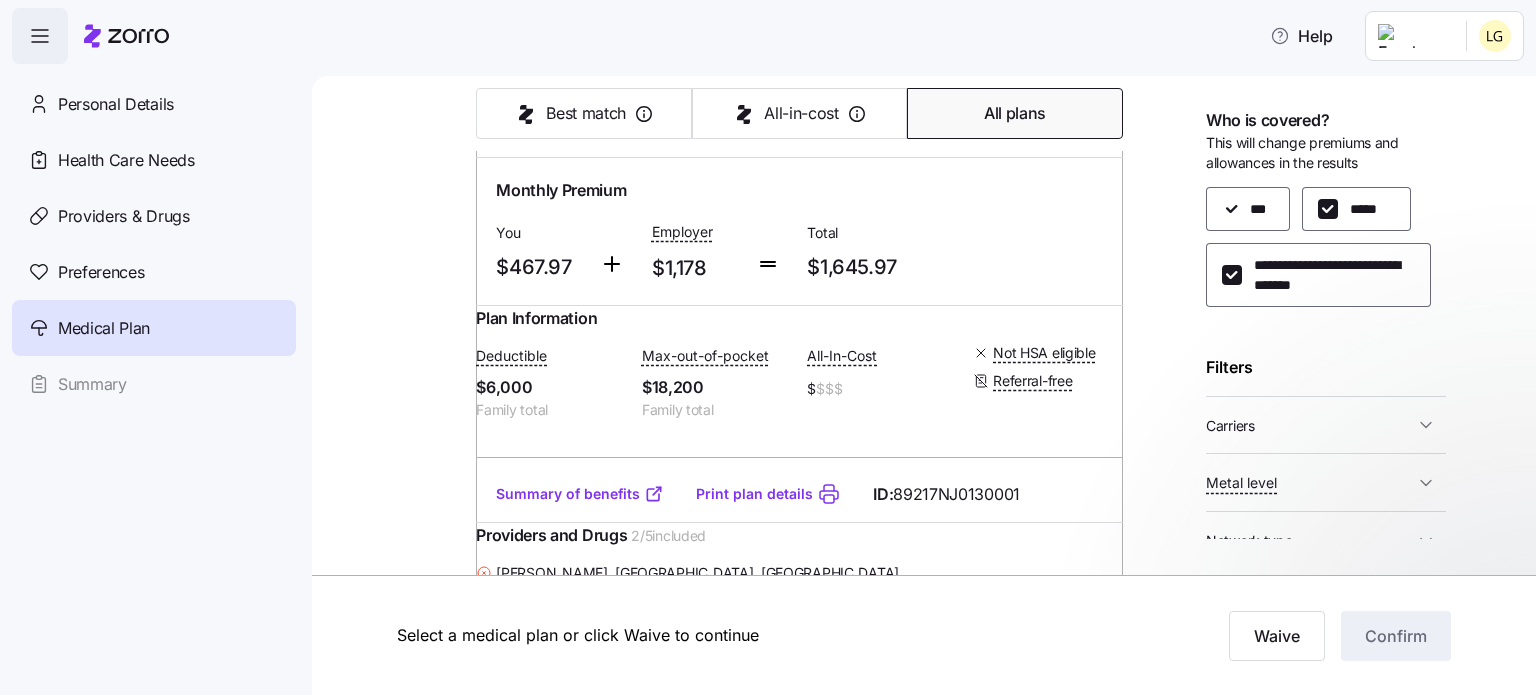 scroll, scrollTop: 0, scrollLeft: 0, axis: both 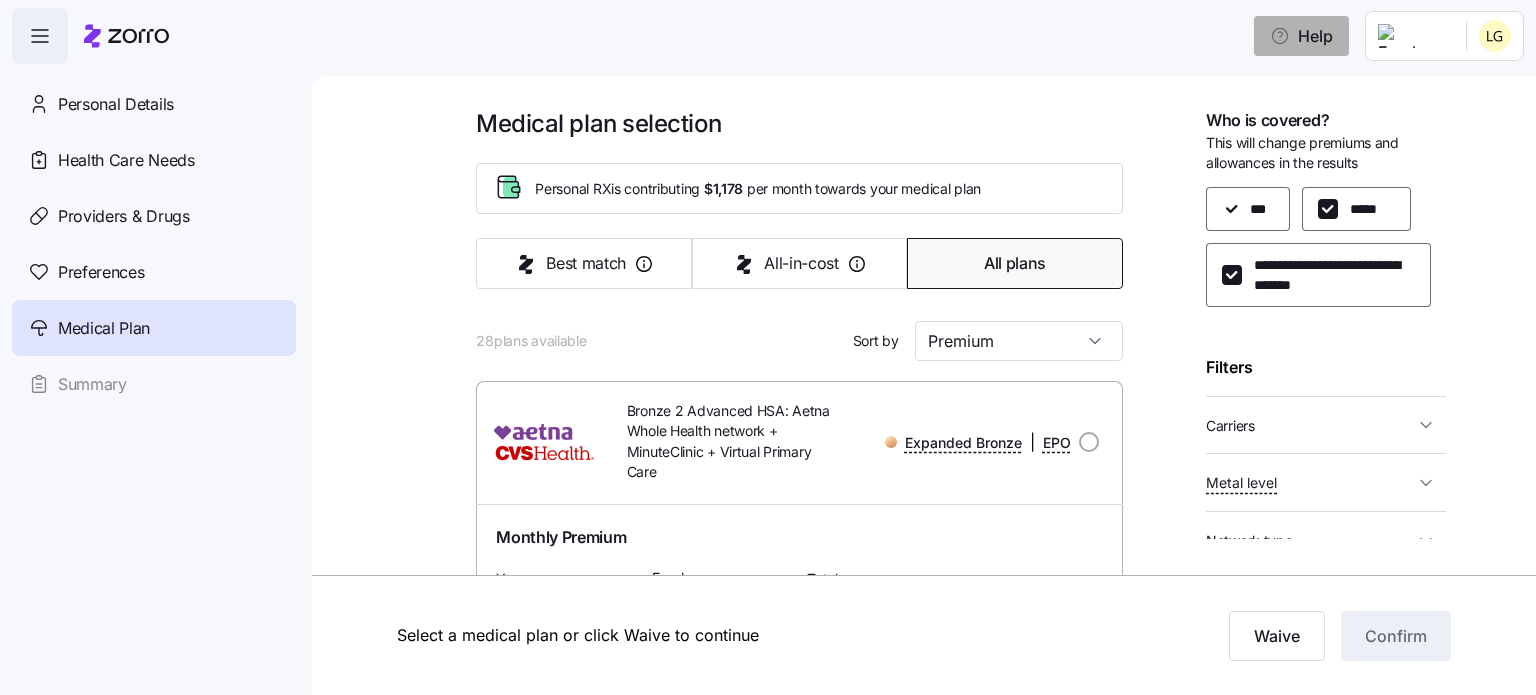 click on "Help" at bounding box center [1301, 36] 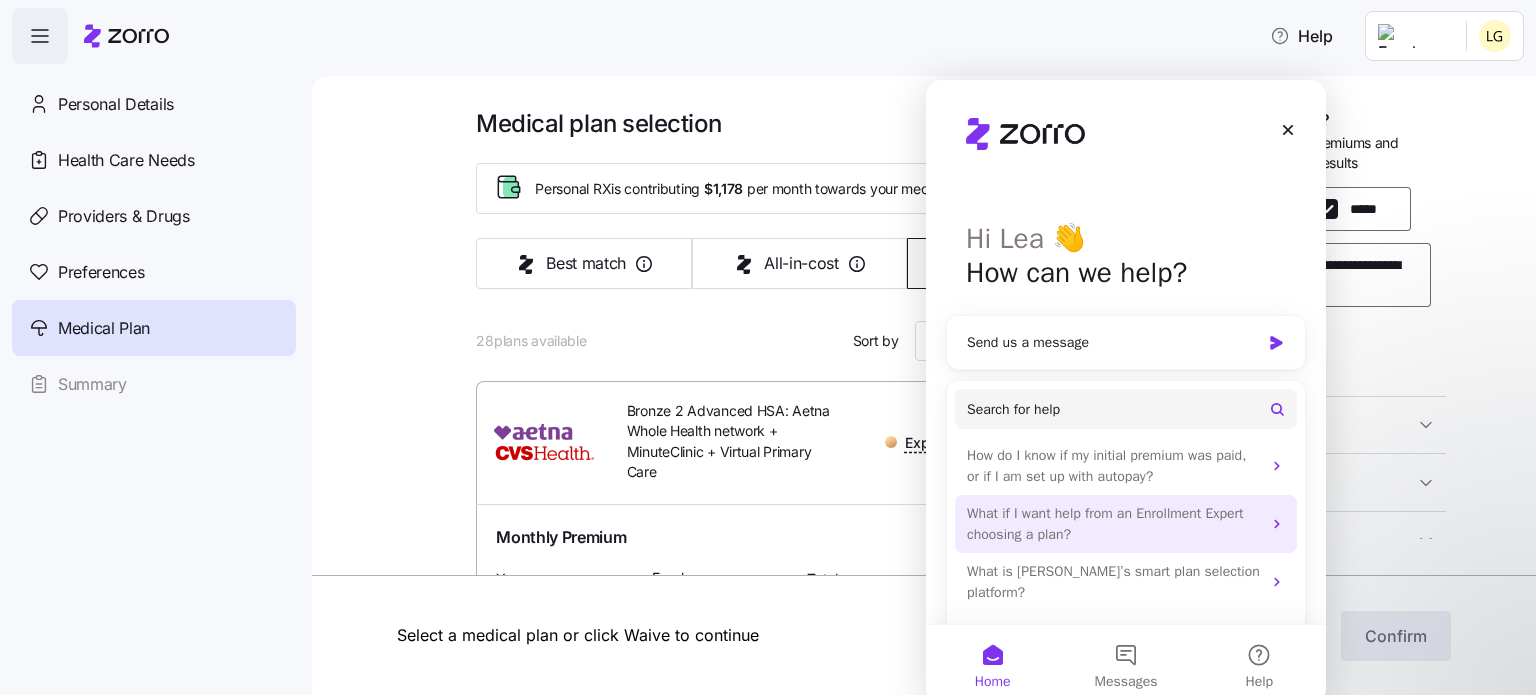click on "What if I want help from an Enrollment Expert choosing a plan?" at bounding box center (1114, 524) 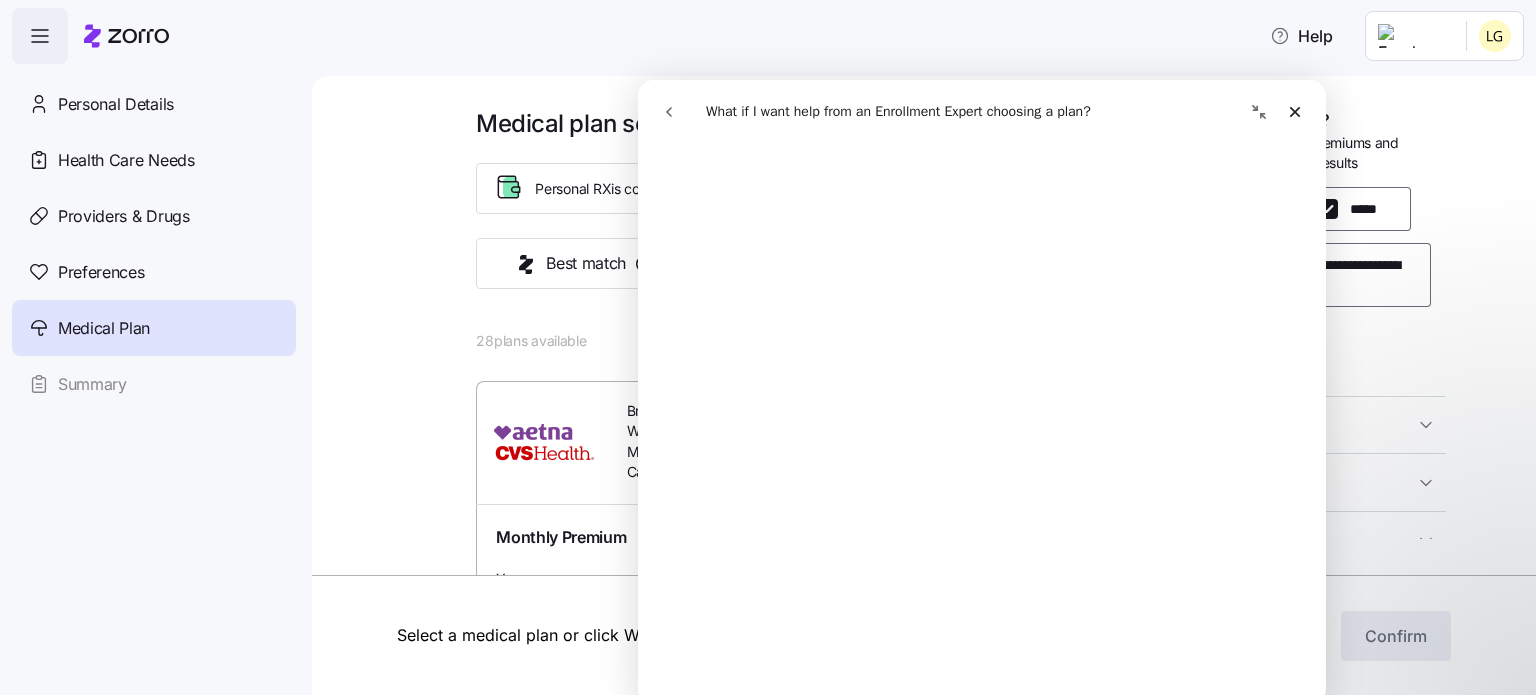 scroll, scrollTop: 100, scrollLeft: 0, axis: vertical 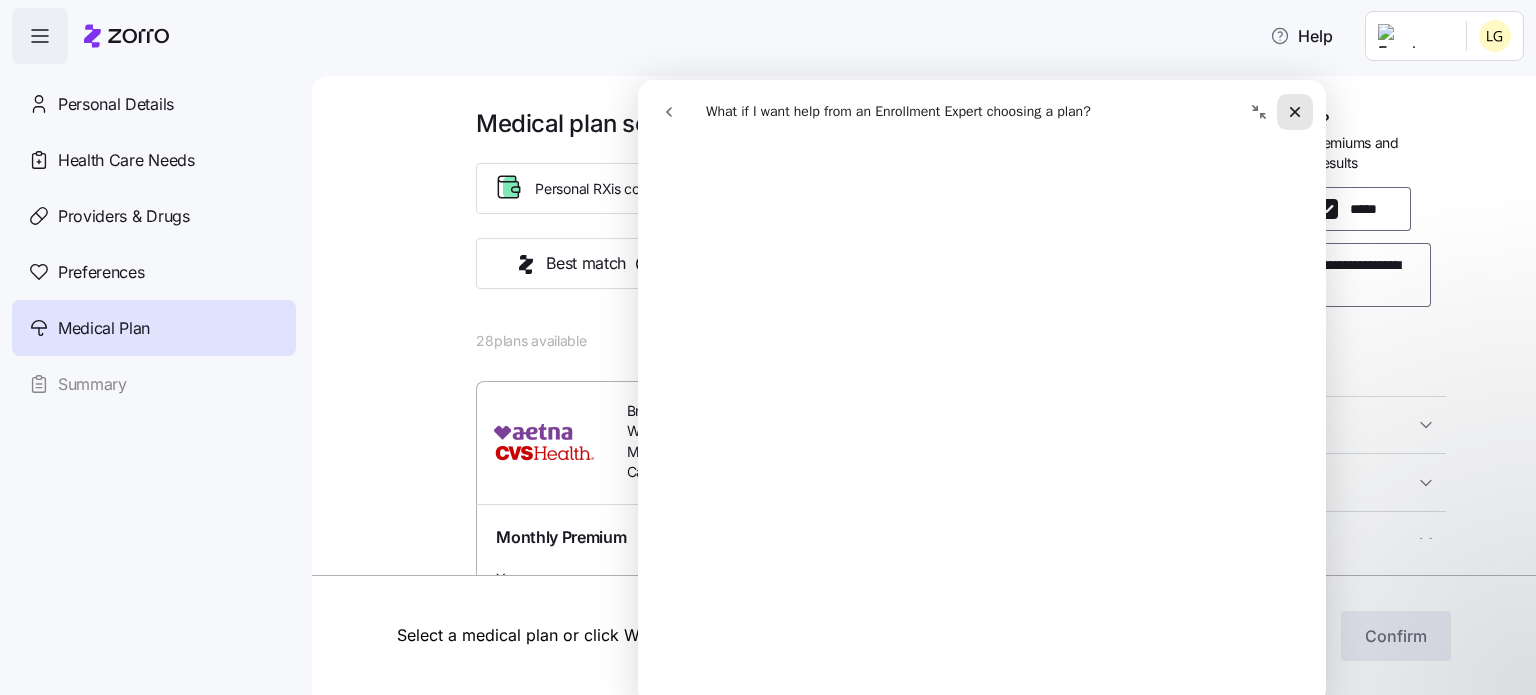 click 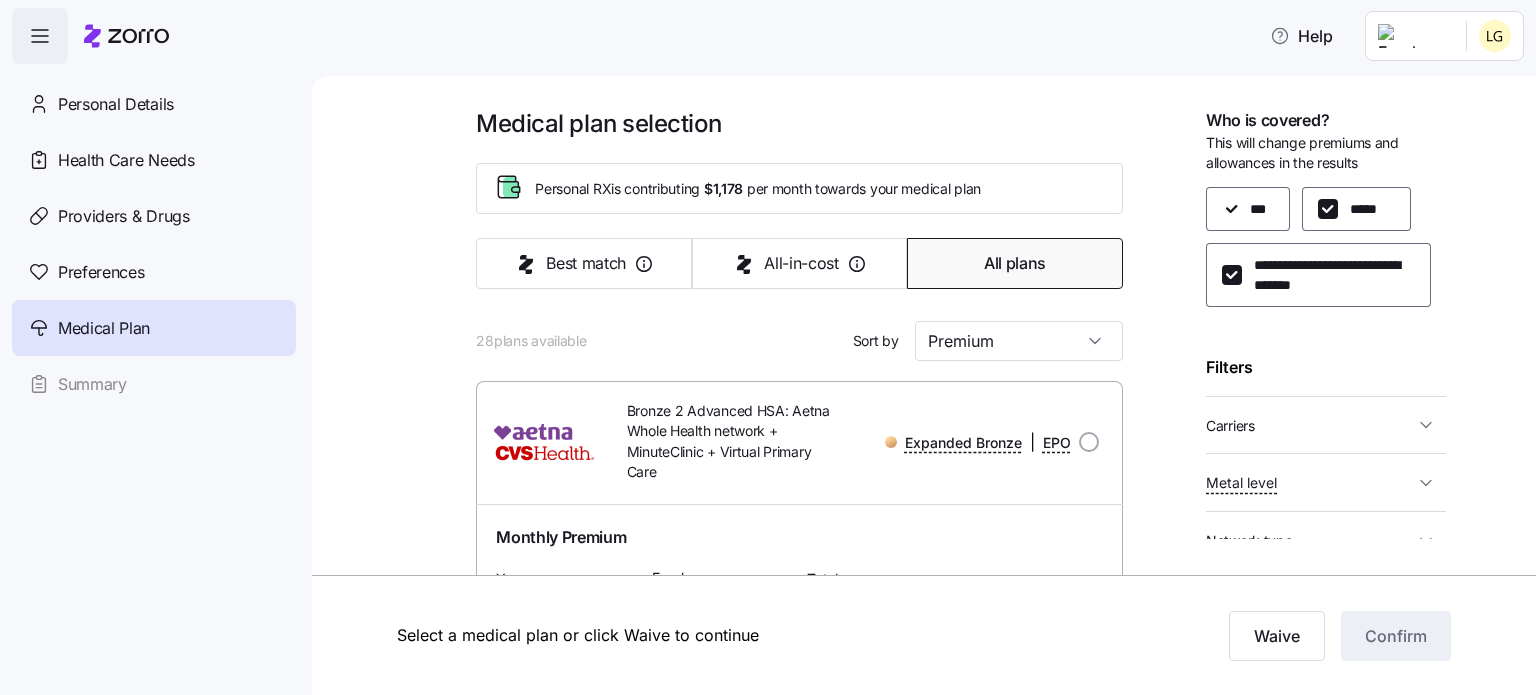 click 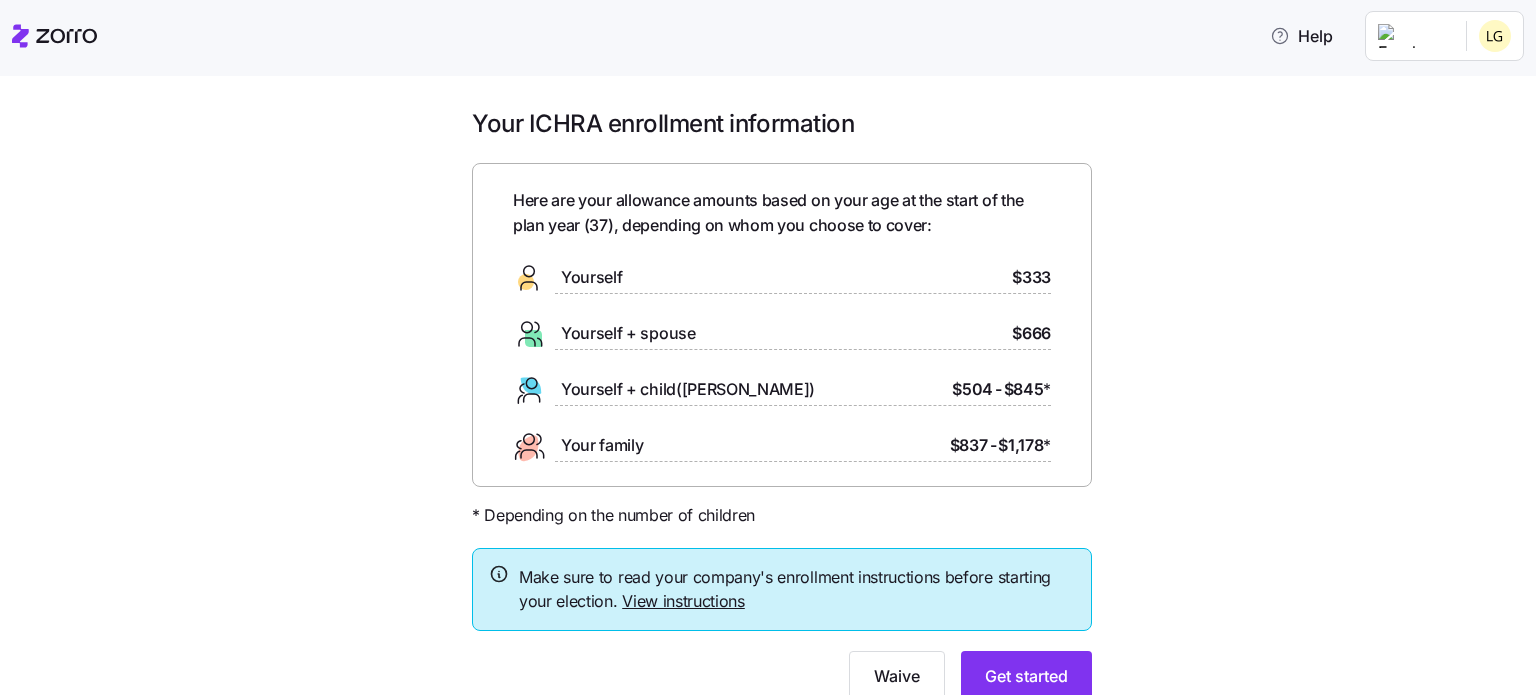 click on "View instructions" at bounding box center [683, 601] 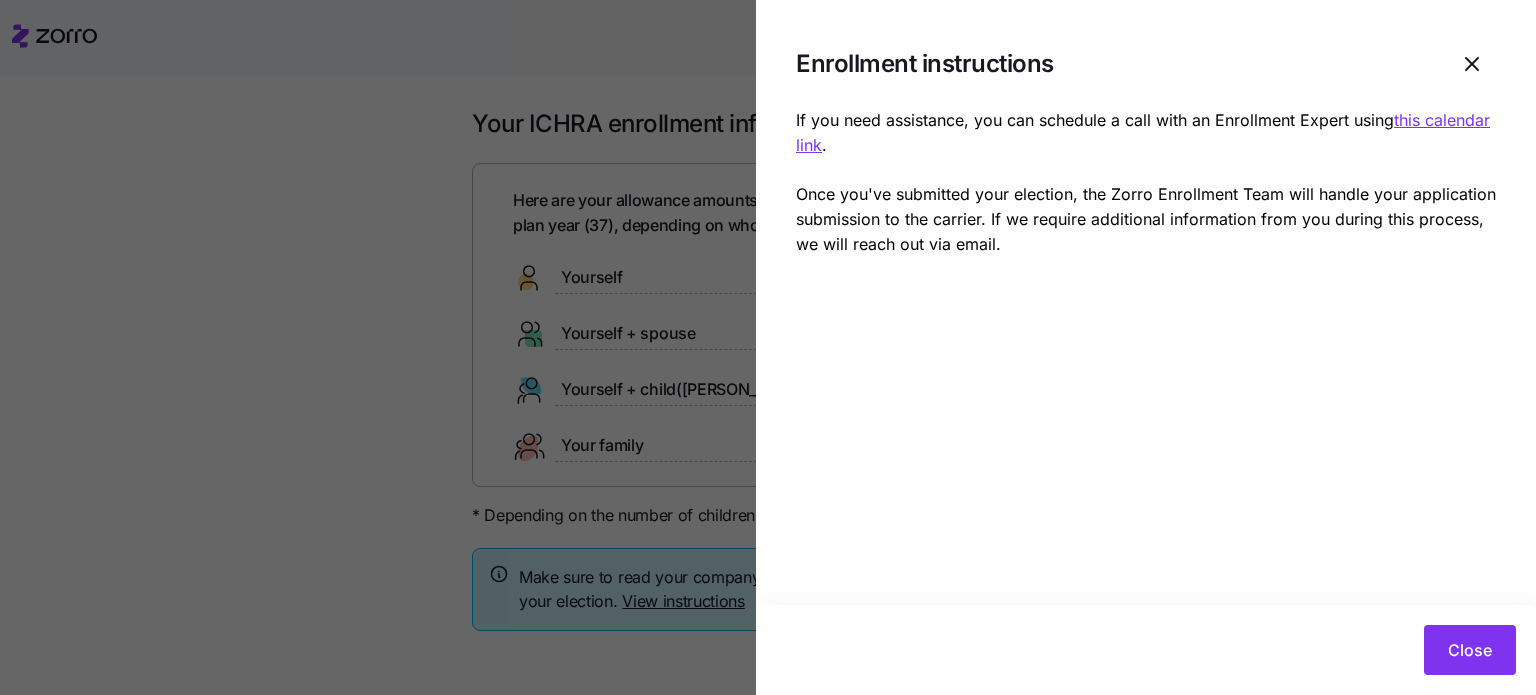 click on "this calendar link" at bounding box center [1143, 132] 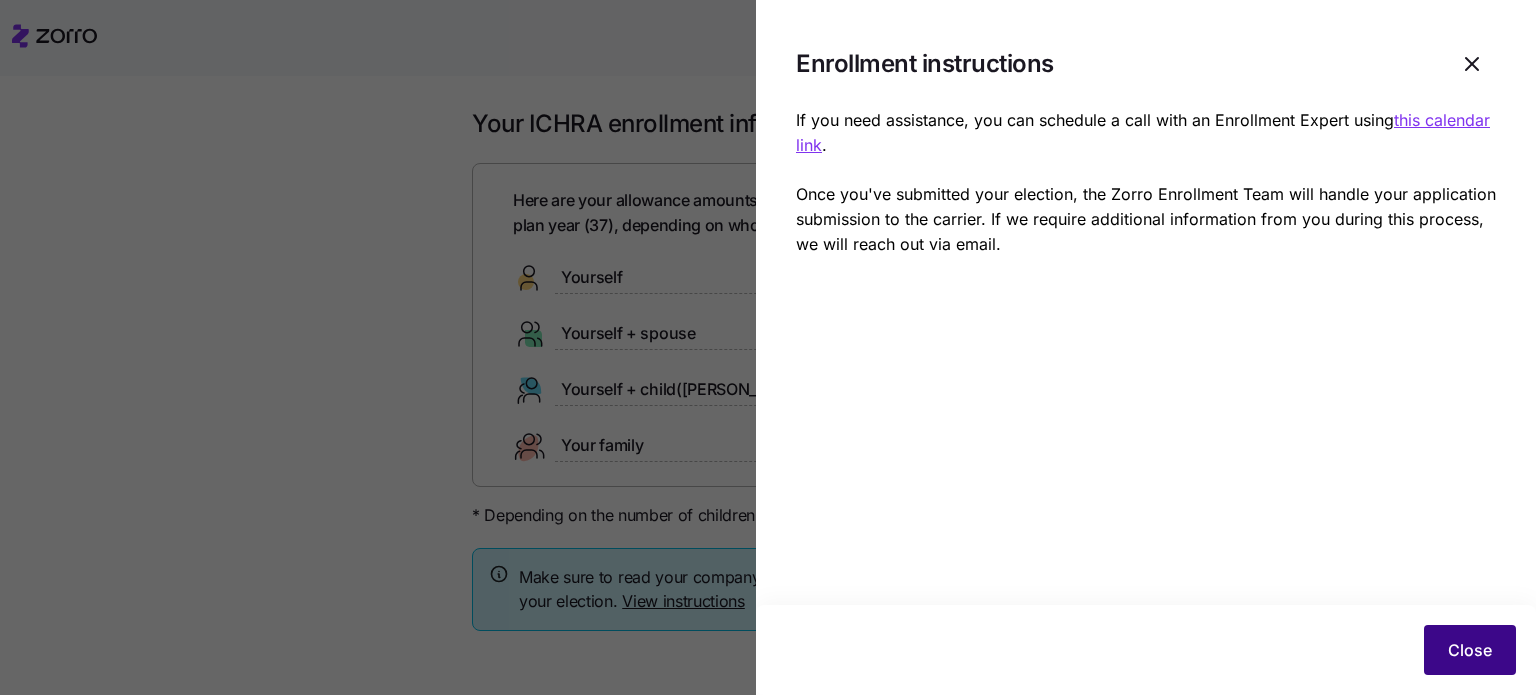 click on "Close" at bounding box center (1470, 650) 